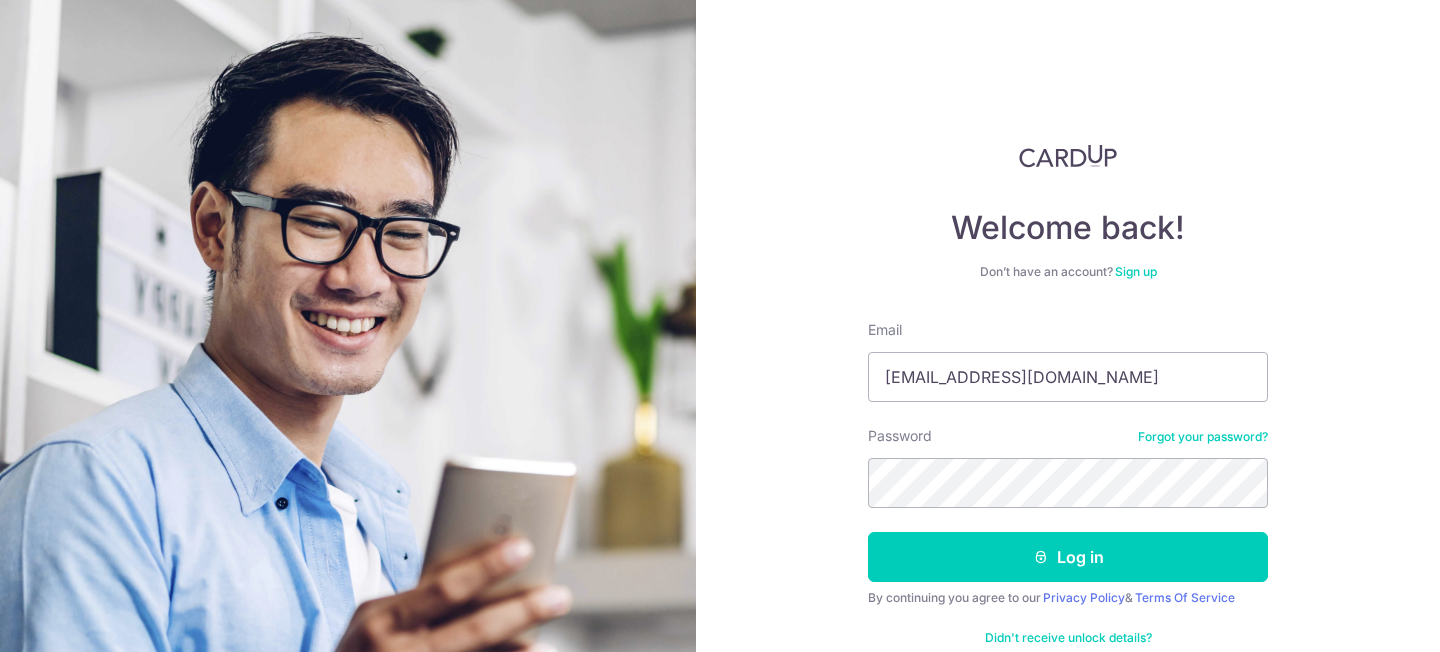 scroll, scrollTop: 0, scrollLeft: 0, axis: both 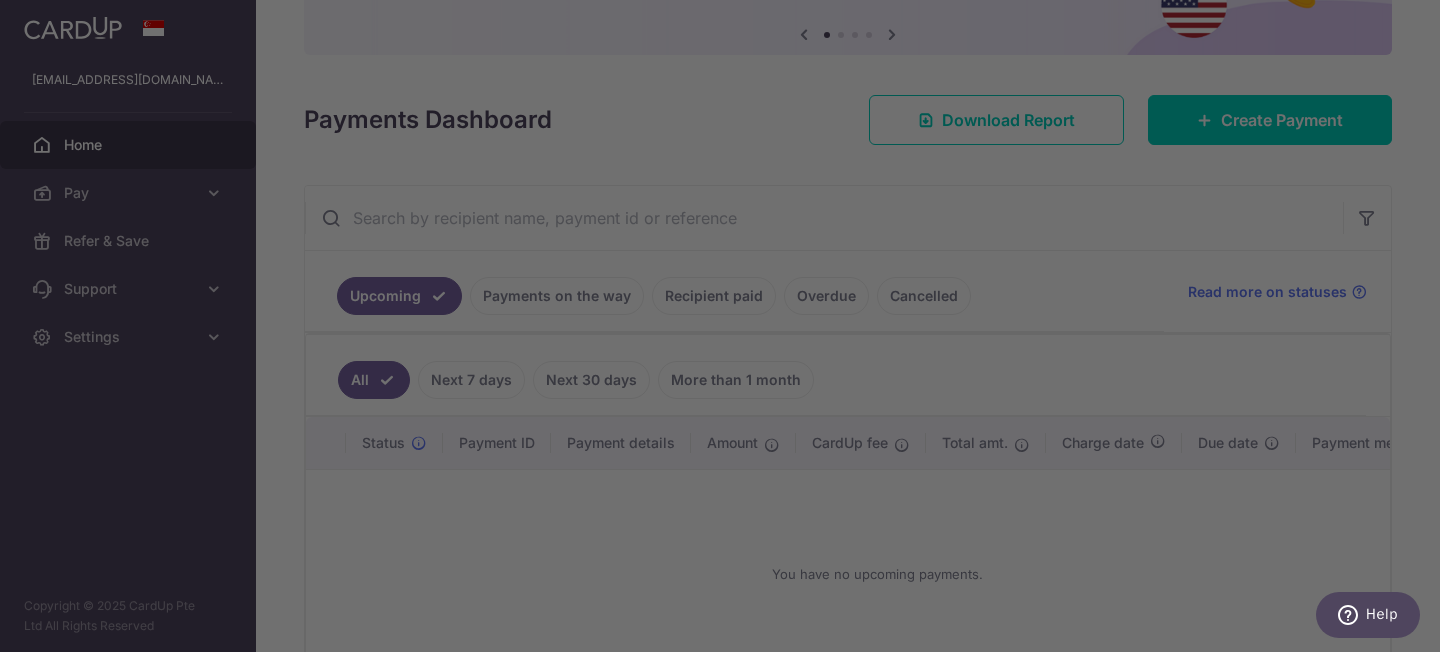 click at bounding box center (727, 329) 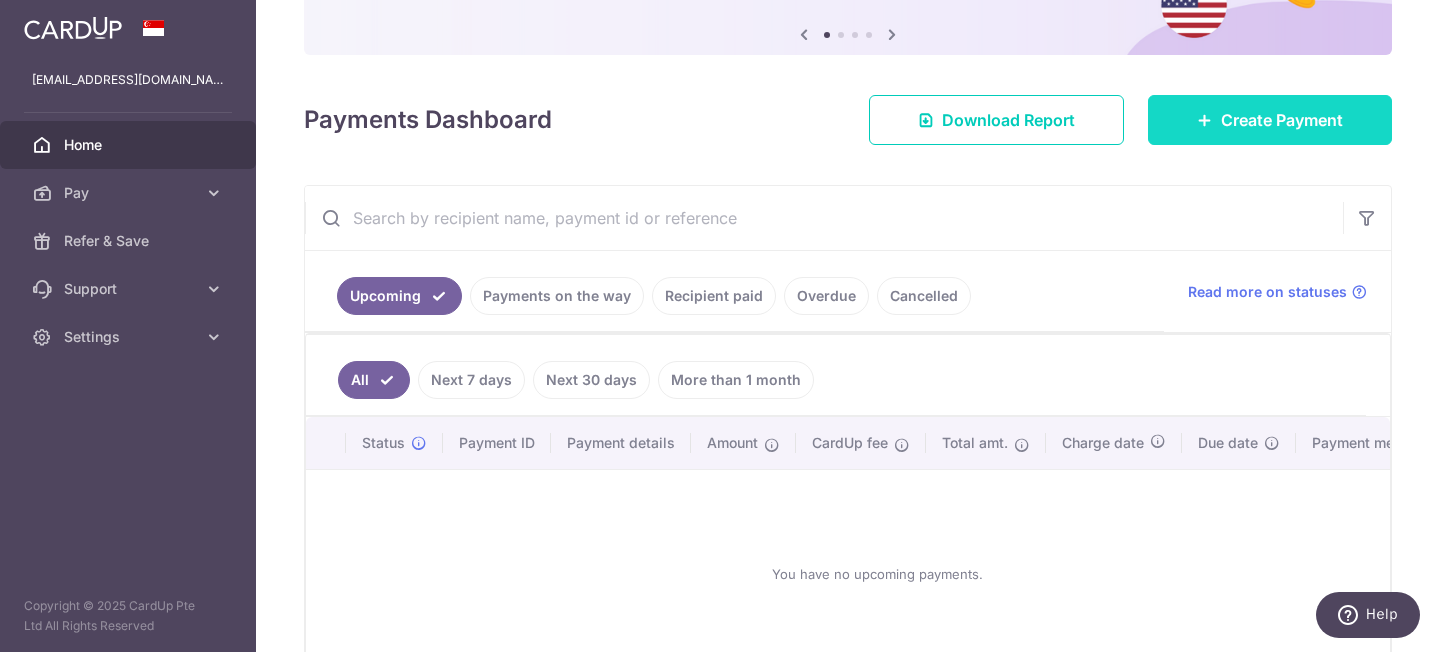 click on "Create Payment" at bounding box center [1282, 120] 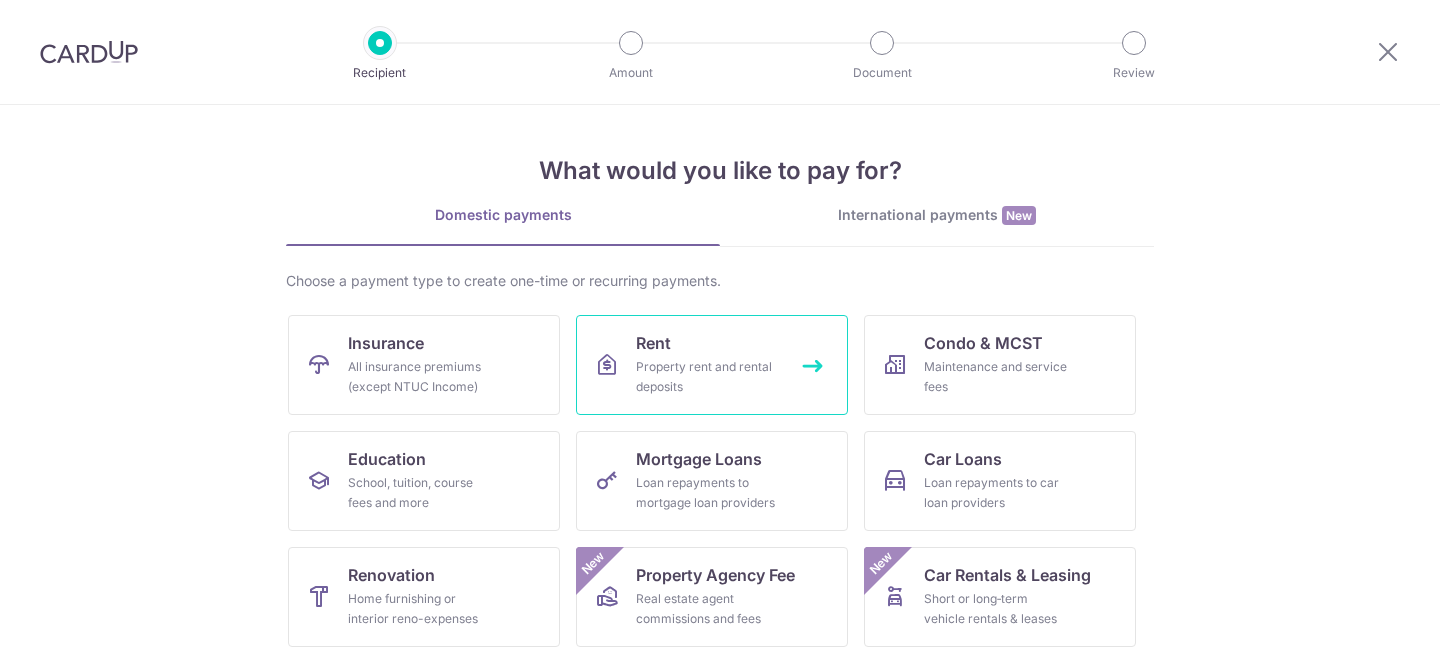 scroll, scrollTop: 0, scrollLeft: 0, axis: both 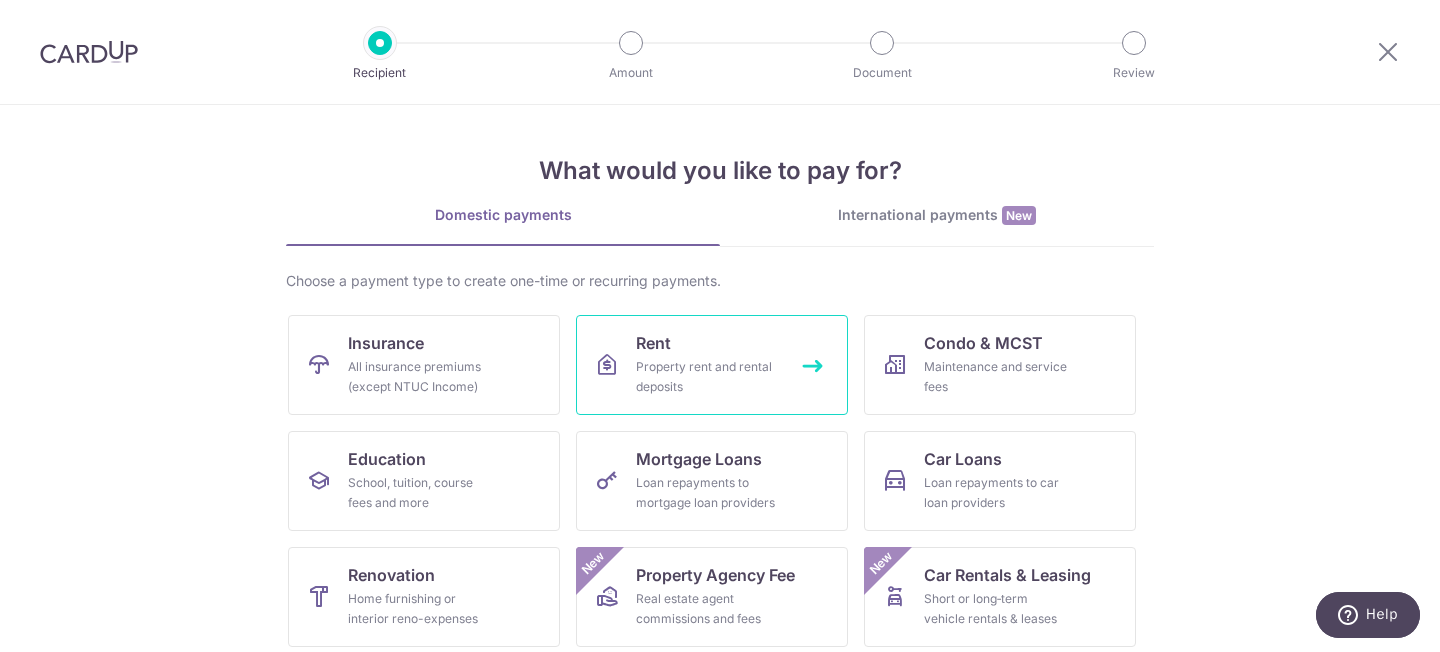 click on "Property rent and rental deposits" at bounding box center [708, 377] 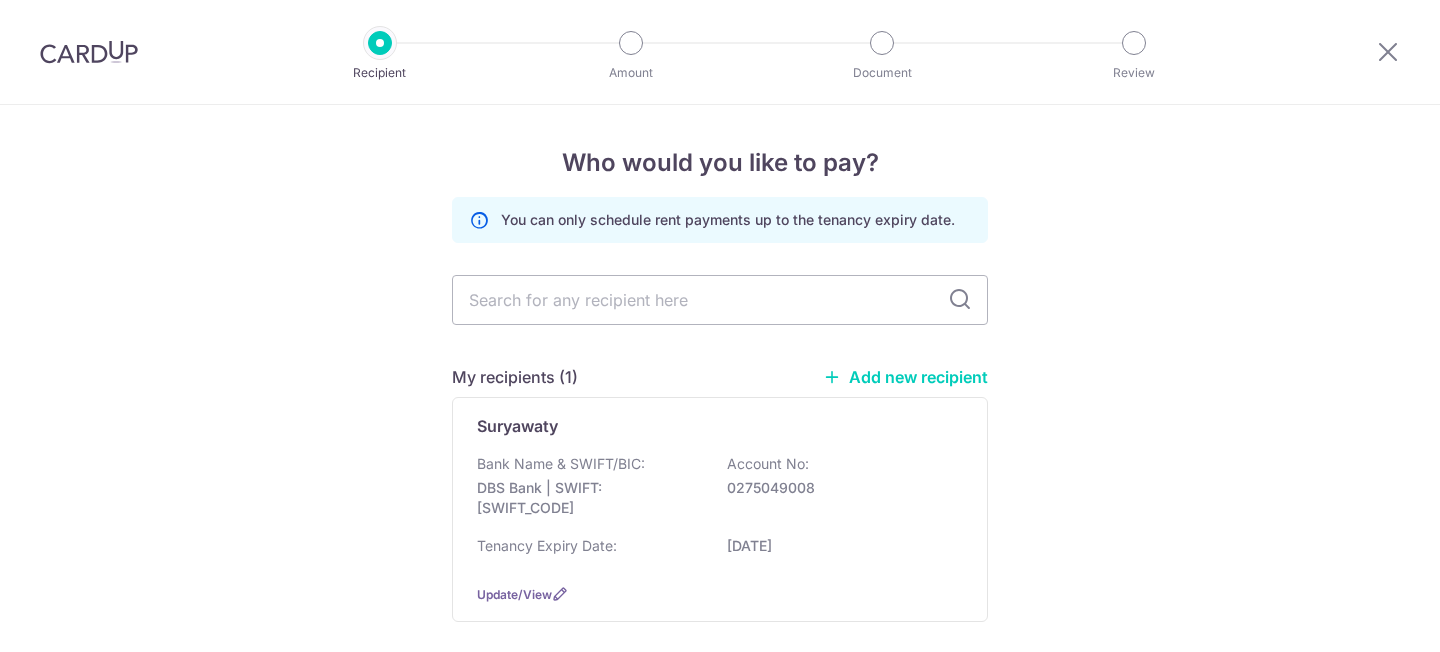 scroll, scrollTop: 0, scrollLeft: 0, axis: both 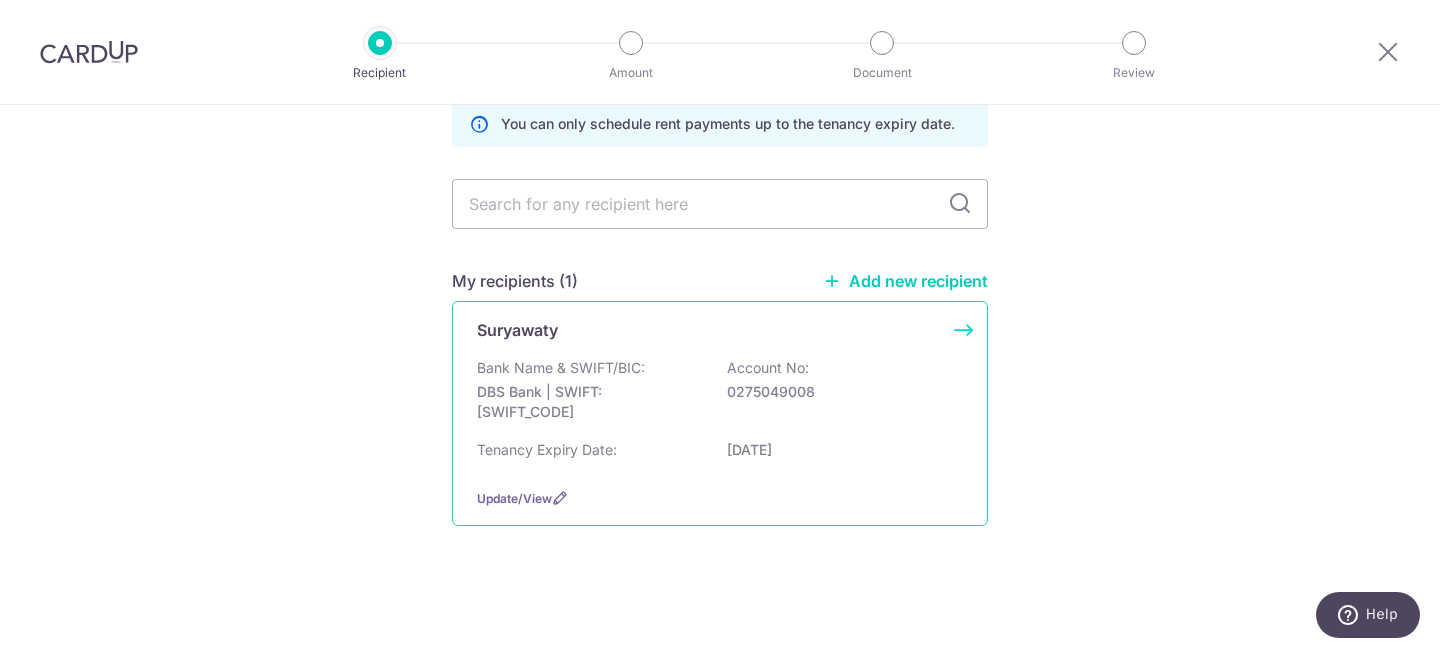 click on "Suryawaty
Bank Name & SWIFT/BIC:
DBS Bank | SWIFT: DBSSSGSGXXX
Account No:
0275049008
Tenancy Expiry Date:
15/03/2027
Update/View" at bounding box center [720, 413] 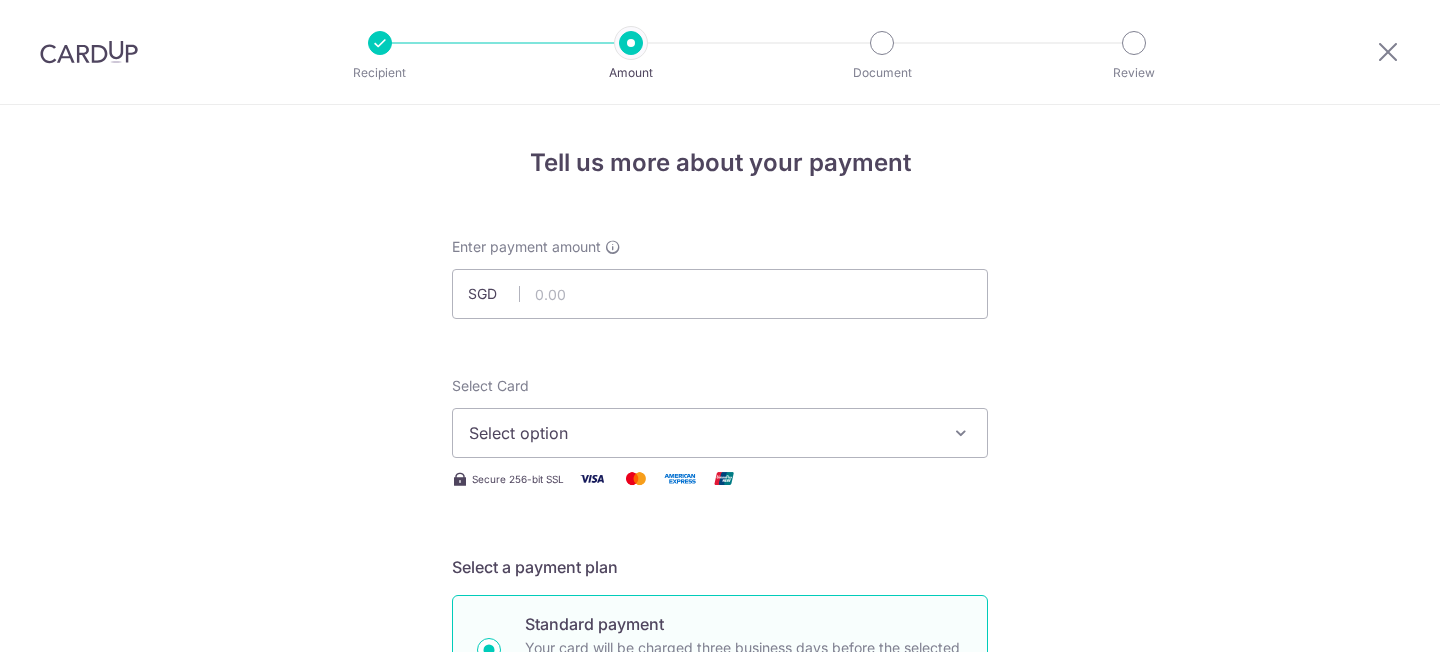 scroll, scrollTop: 0, scrollLeft: 0, axis: both 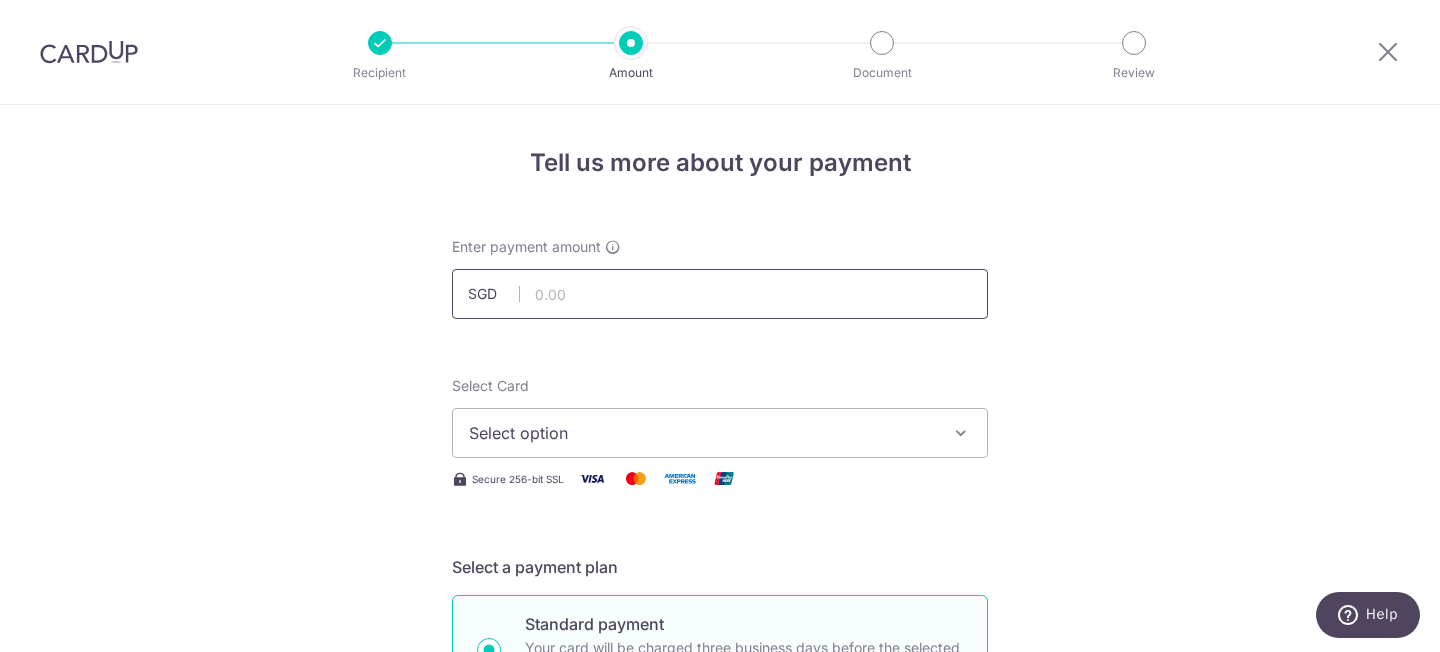 click at bounding box center (720, 294) 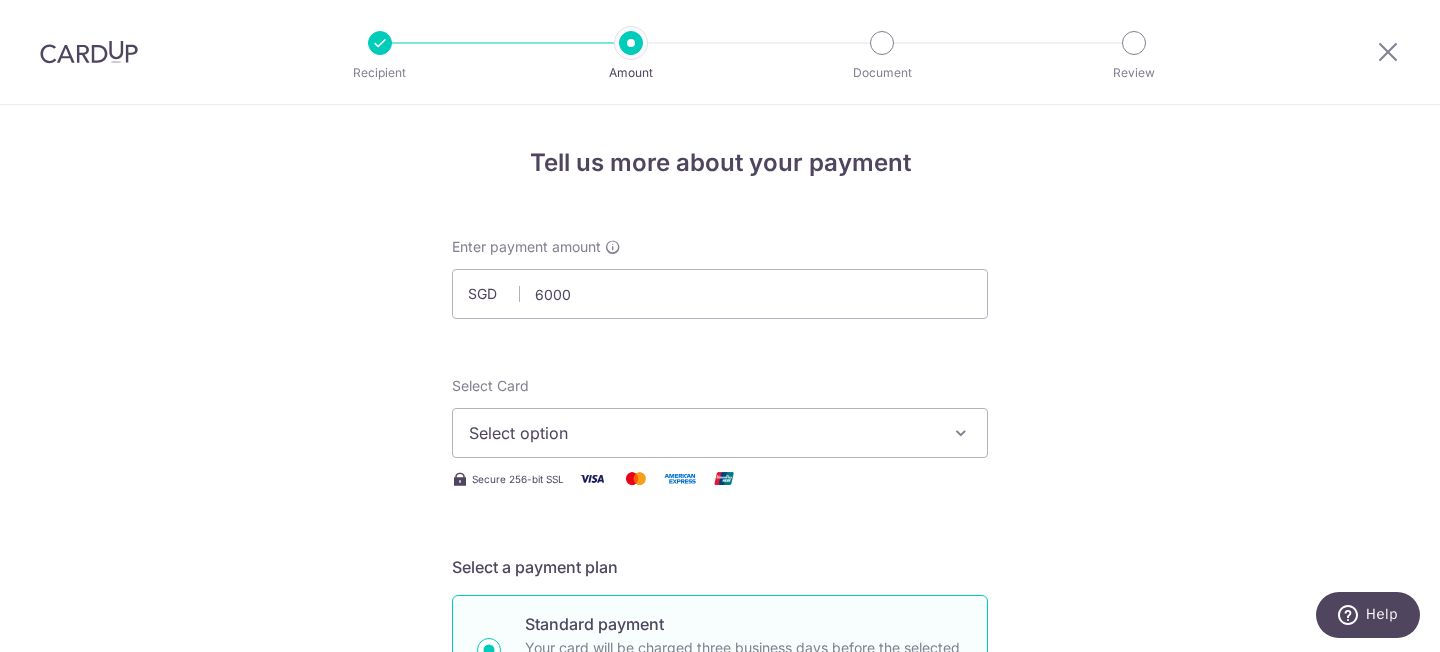 type on "6,000.00" 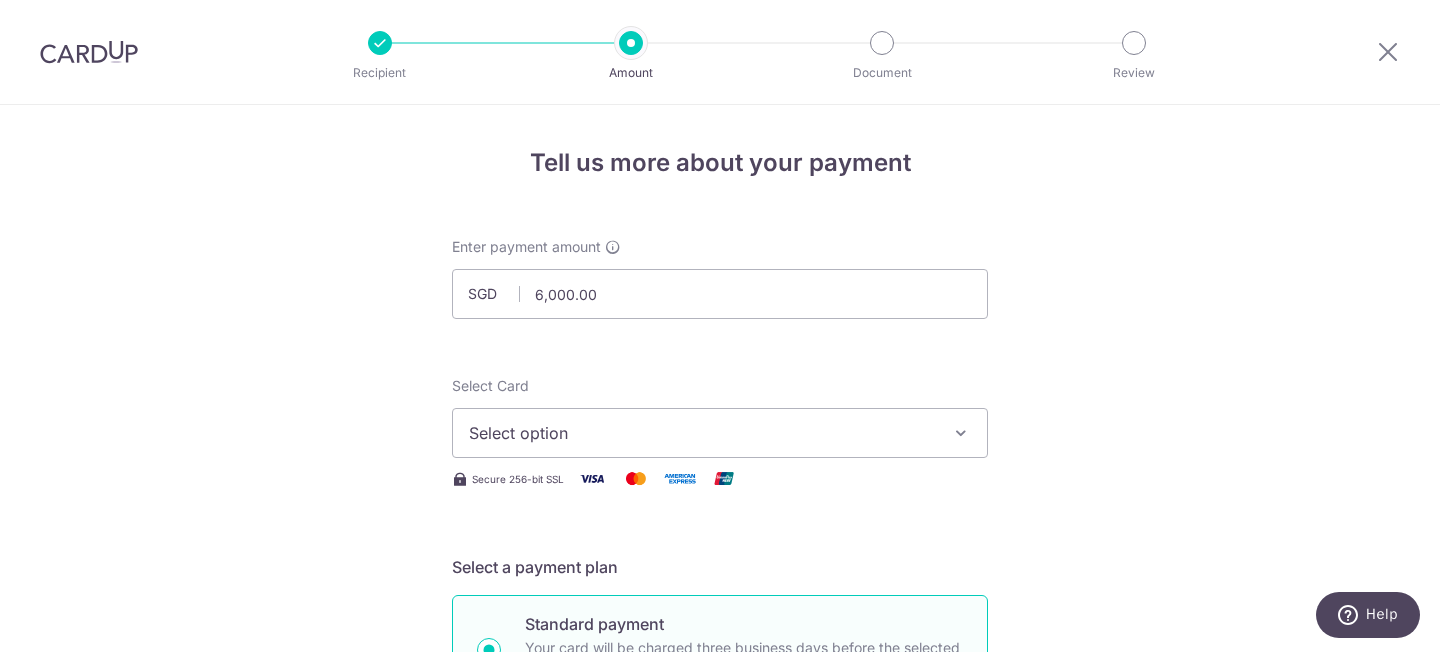 click on "Tell us more about your payment
Enter payment amount
SGD
6,000.00
6000.00
Select Card
Select option
Add credit card
Your Cards
**** 7362
Secure 256-bit SSL
Text
New card details
Card
Secure 256-bit SSL" at bounding box center [720, 1009] 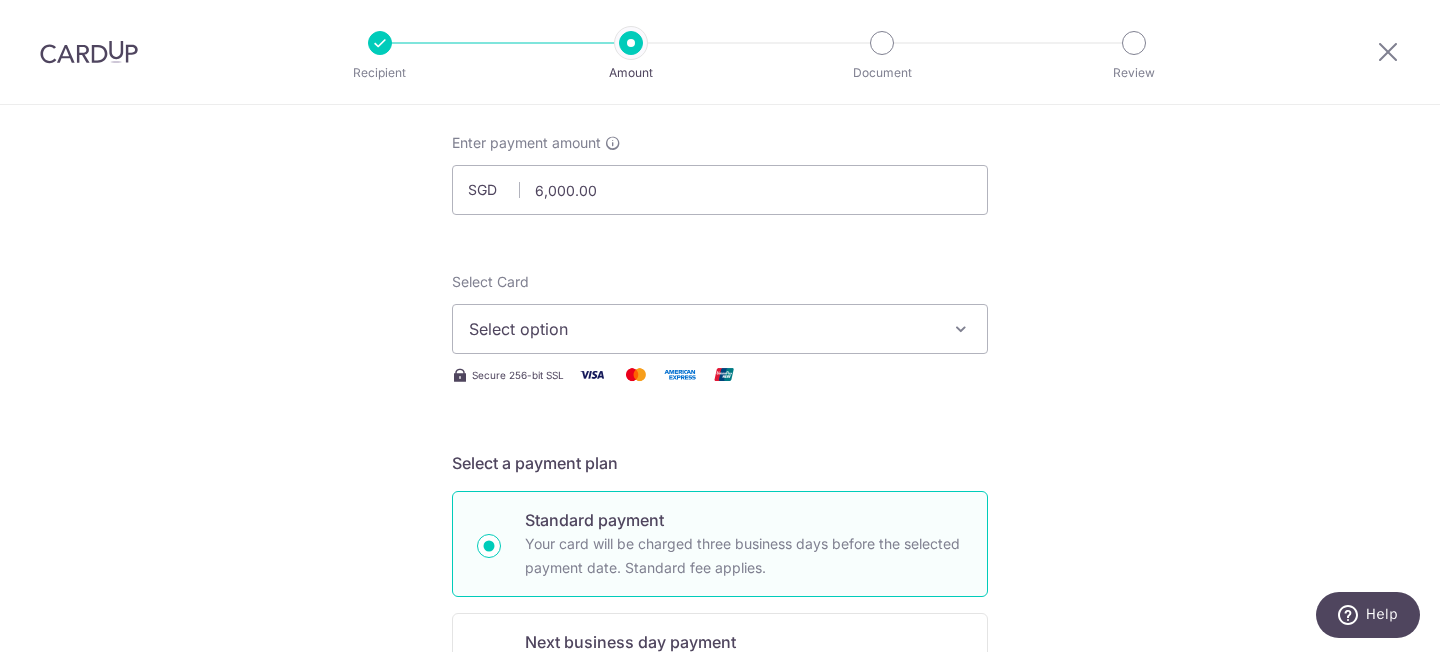 scroll, scrollTop: 108, scrollLeft: 0, axis: vertical 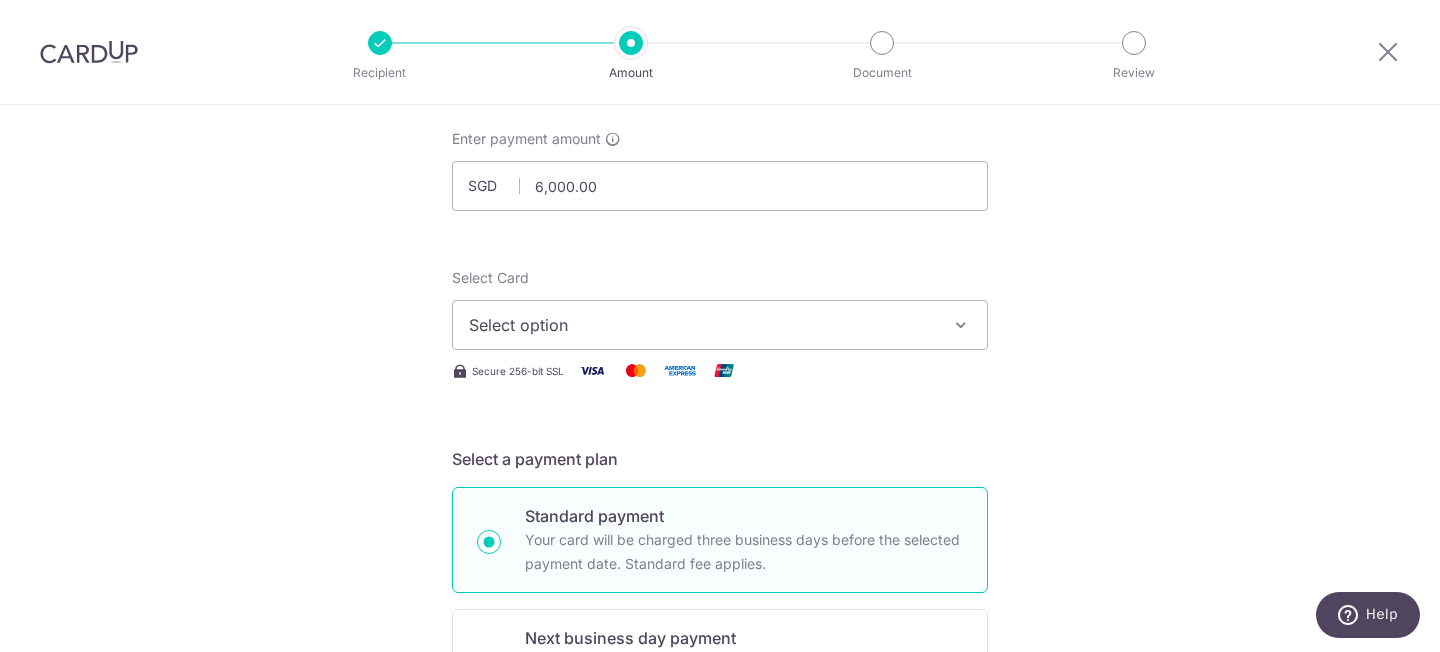 click on "Select option" at bounding box center [720, 325] 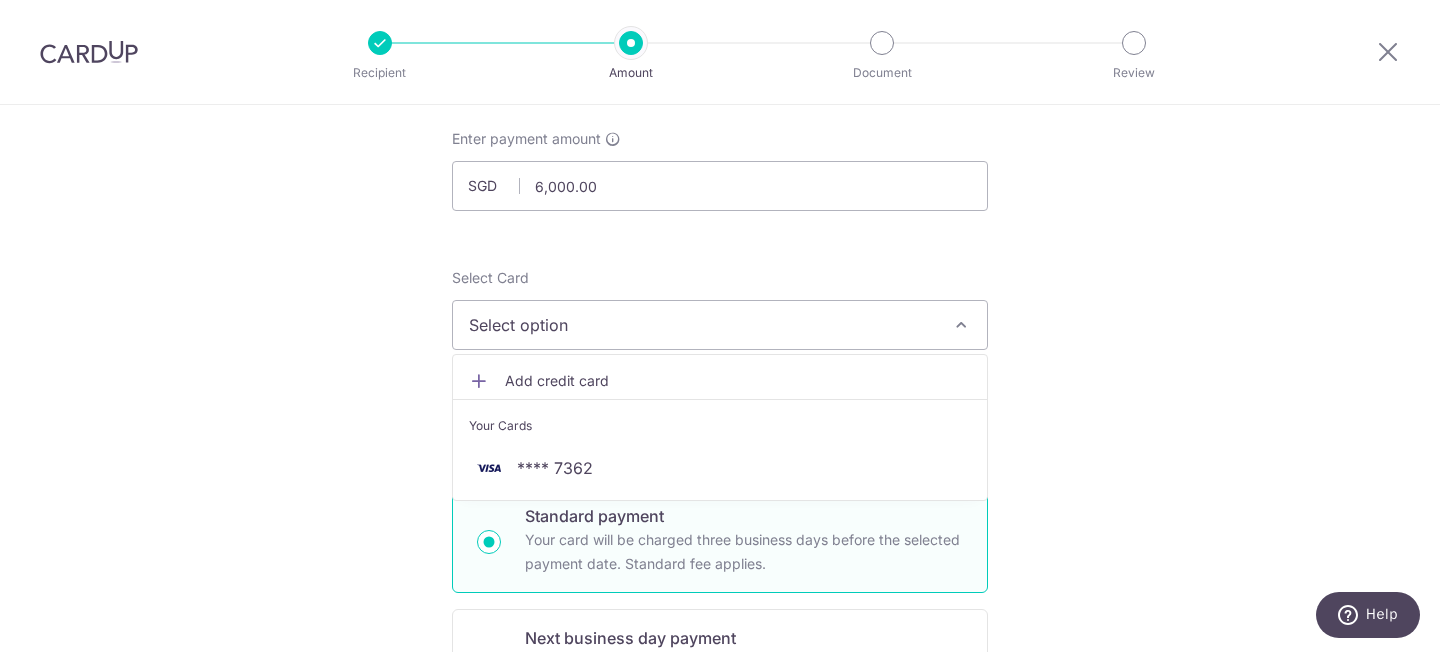 click on "Add credit card" at bounding box center (738, 381) 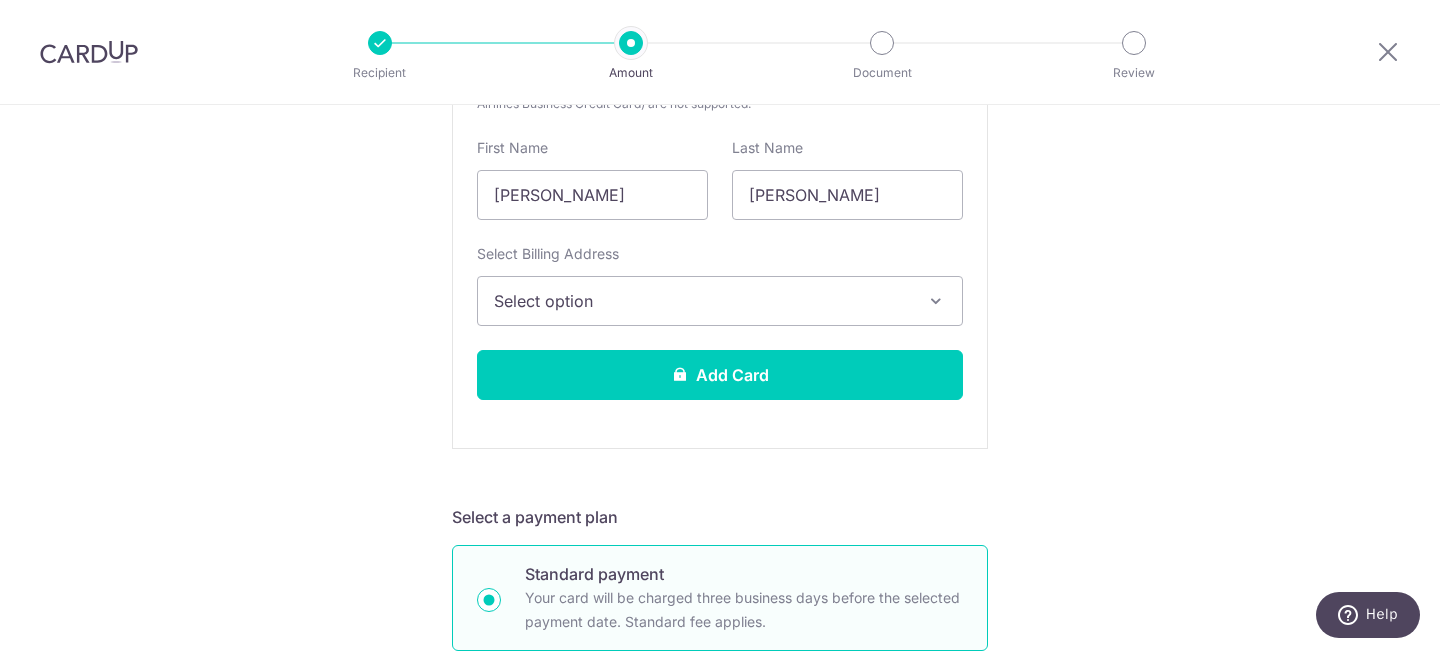 scroll, scrollTop: 646, scrollLeft: 0, axis: vertical 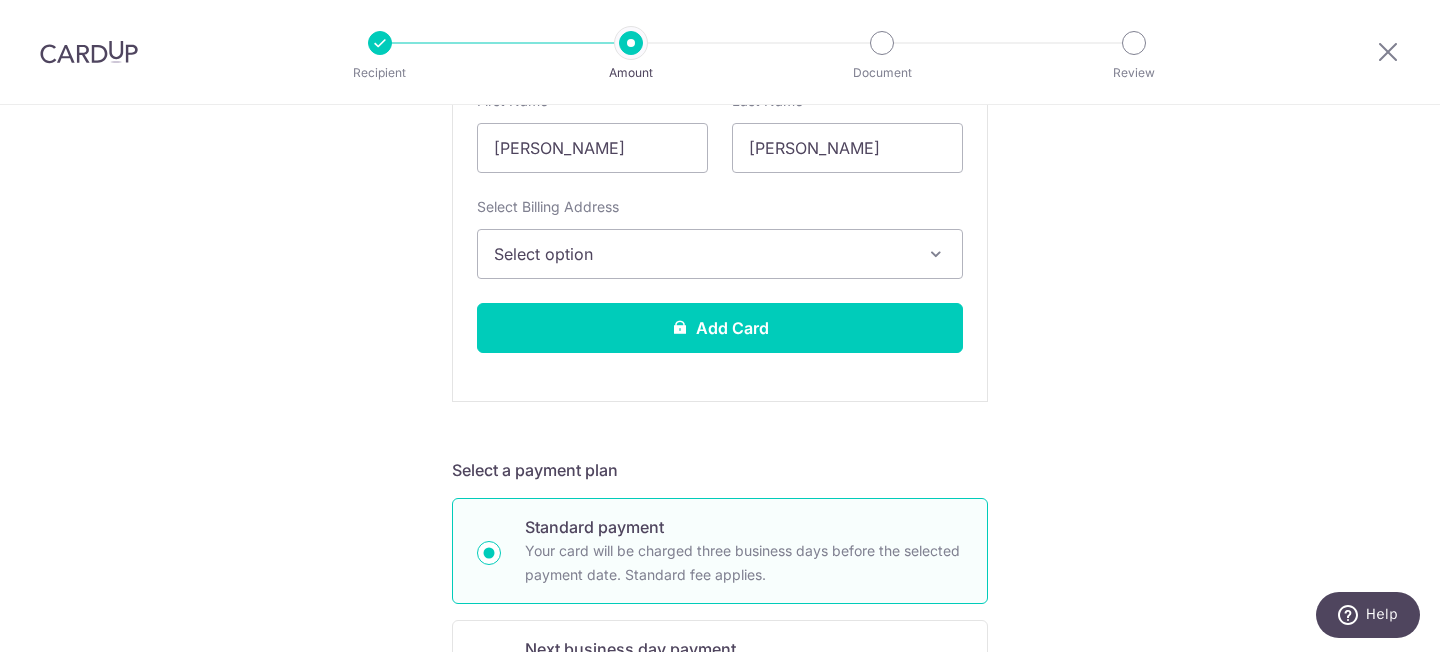 click on "Select option" at bounding box center (702, 254) 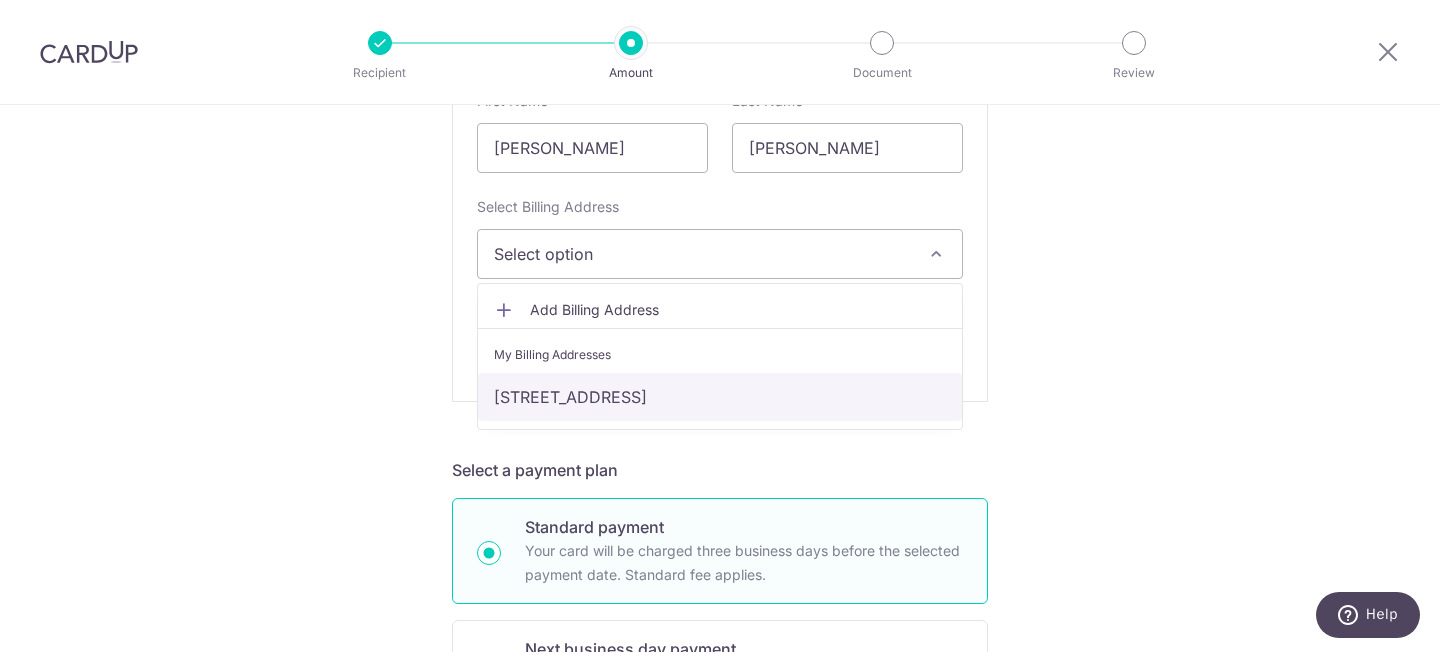 click on "35 Butterworth Lane, 10-01, Worthington, Singapore, Singapore-439443" at bounding box center [720, 397] 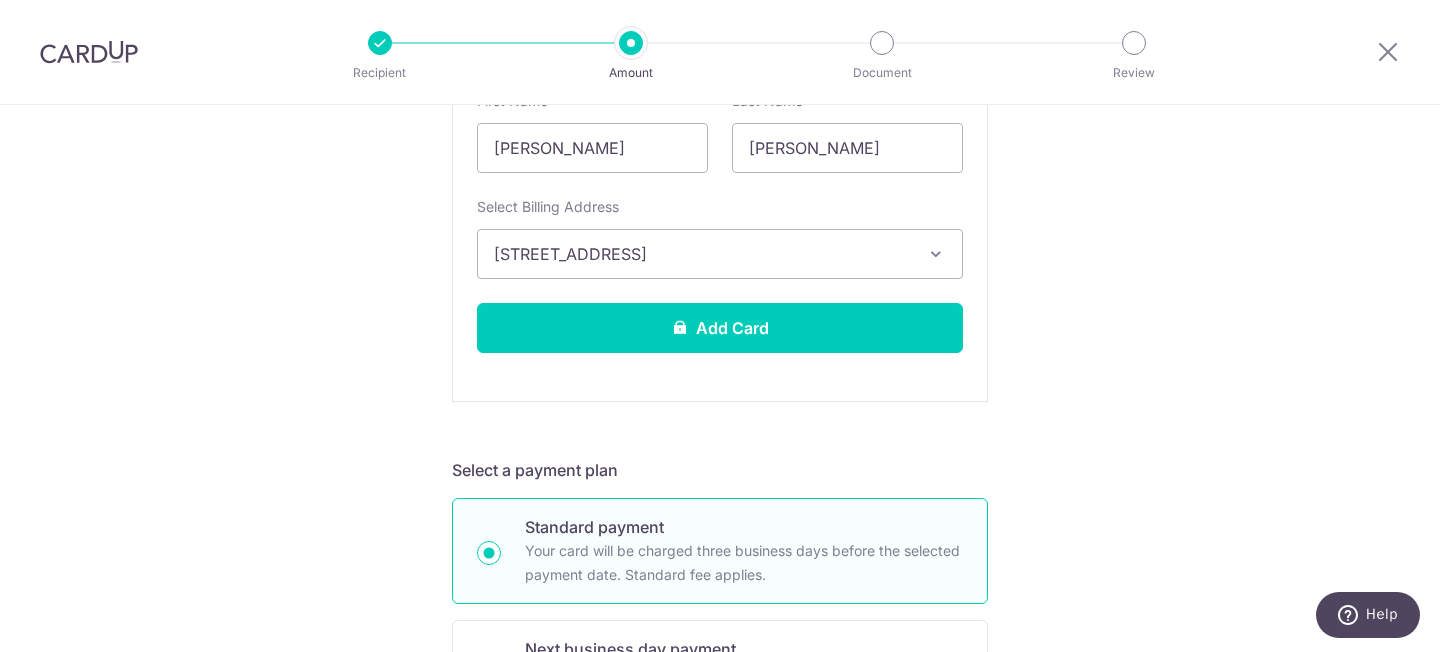 click on "Tell us more about your payment
Enter payment amount
SGD
6,000.00
6000.00
Select Card
Add new card
Add credit card
Your Cards
**** 7362
Secure 256-bit SSL
Text
New card details
Card
Secure 256-bit SSL" at bounding box center [720, 638] 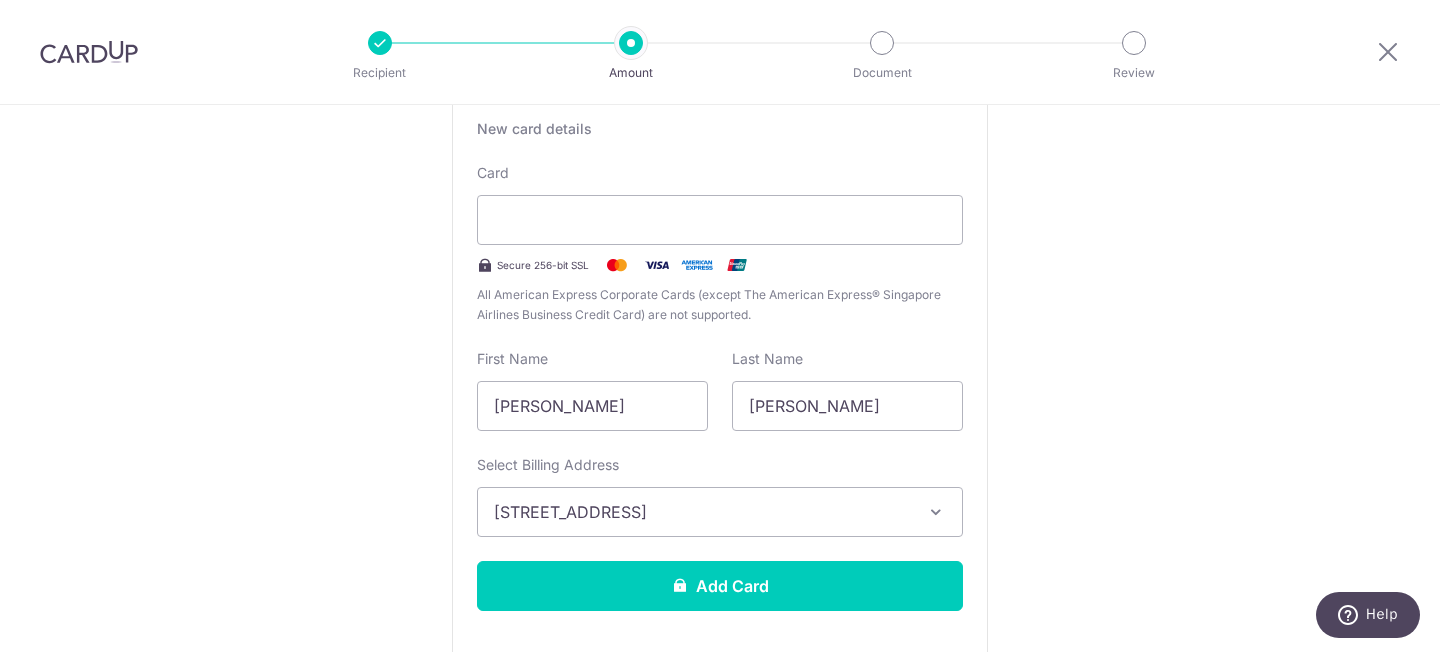 scroll, scrollTop: 413, scrollLeft: 0, axis: vertical 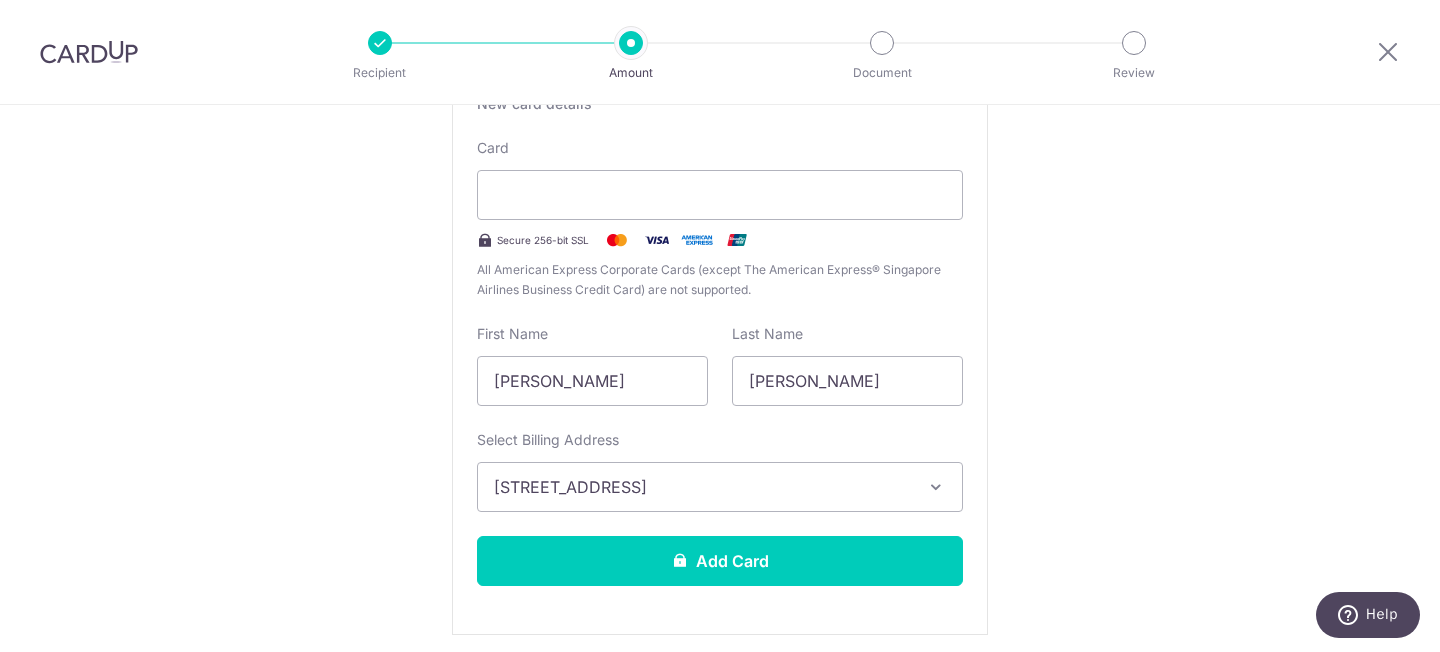 click on "Tell us more about your payment
Enter payment amount
SGD
6,000.00
6000.00
Select Card
Add new card
Add credit card
Your Cards
**** 7362
Secure 256-bit SSL
Text
New card details
Card
Secure 256-bit SSL" at bounding box center (720, 871) 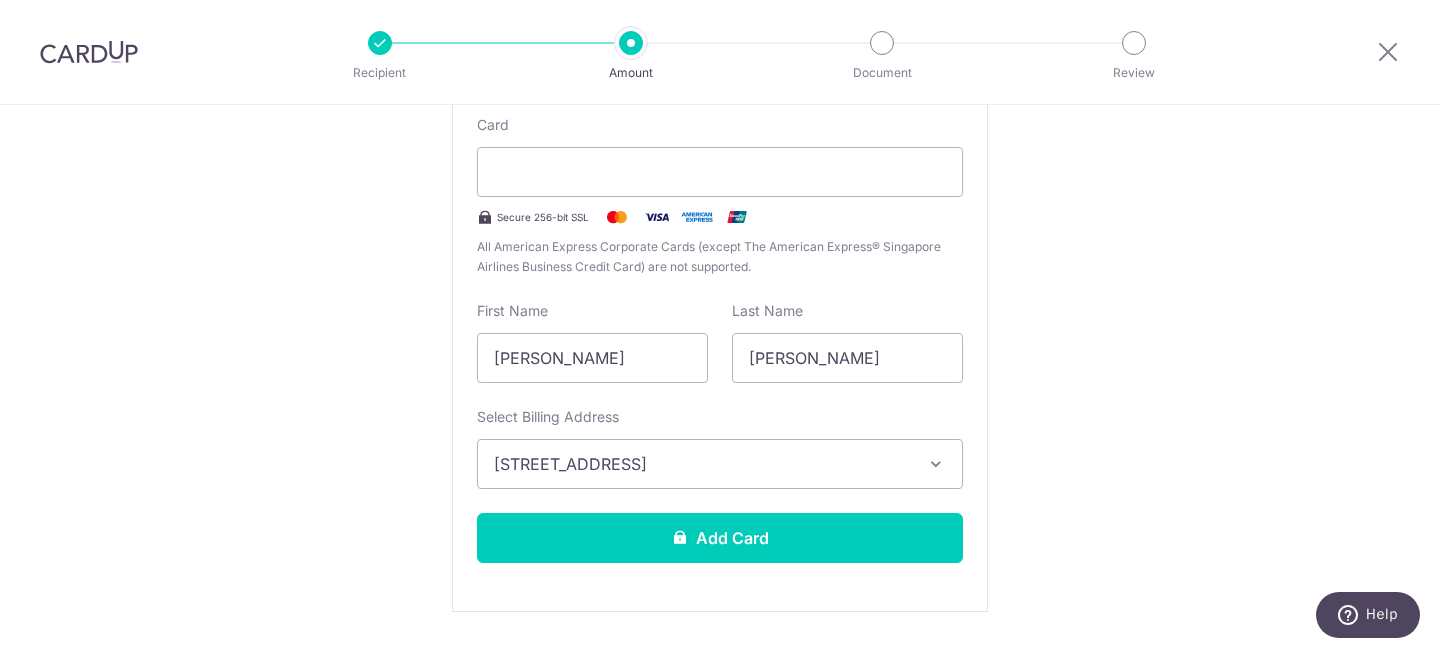 click on "All American Express Corporate Cards (except The American Express® Singapore Airlines Business Credit Card) are not supported." at bounding box center [720, 257] 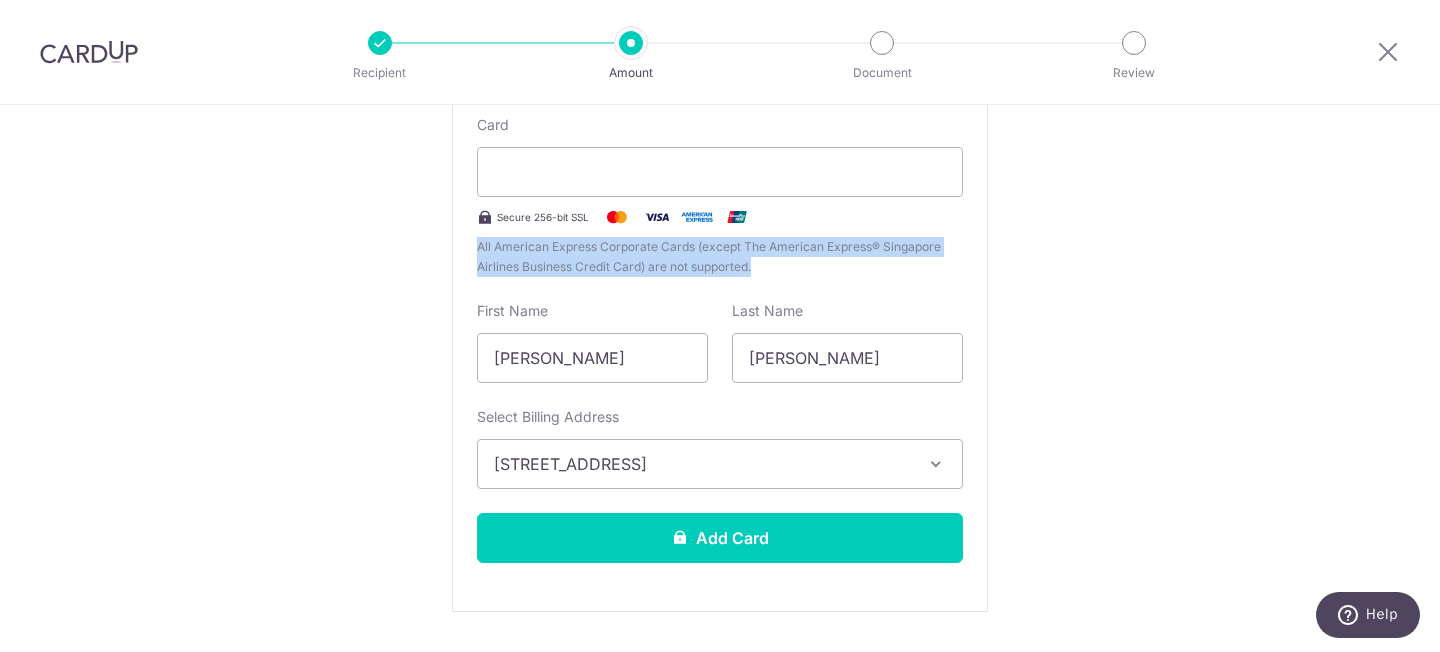 drag, startPoint x: 744, startPoint y: 265, endPoint x: 478, endPoint y: 247, distance: 266.60834 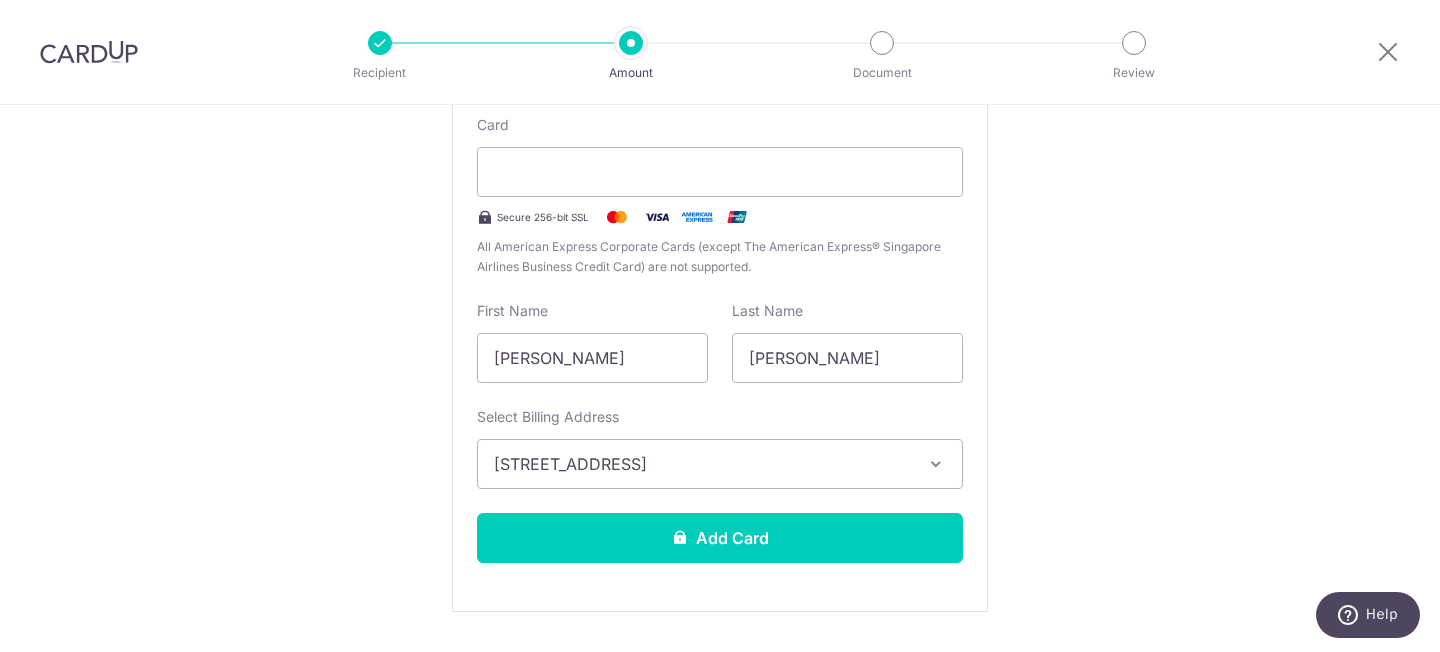 click on "All American Express Corporate Cards (except The American Express® Singapore Airlines Business Credit Card) are not supported." at bounding box center (720, 257) 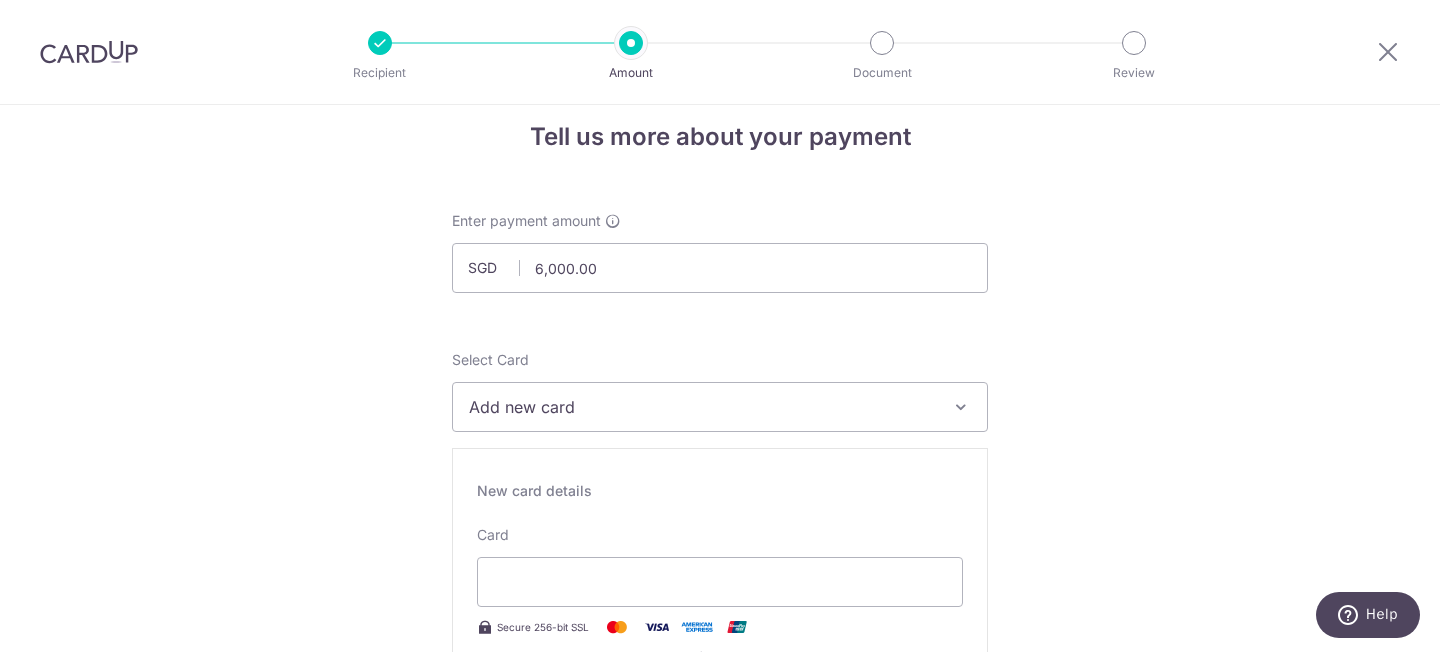 scroll, scrollTop: 0, scrollLeft: 0, axis: both 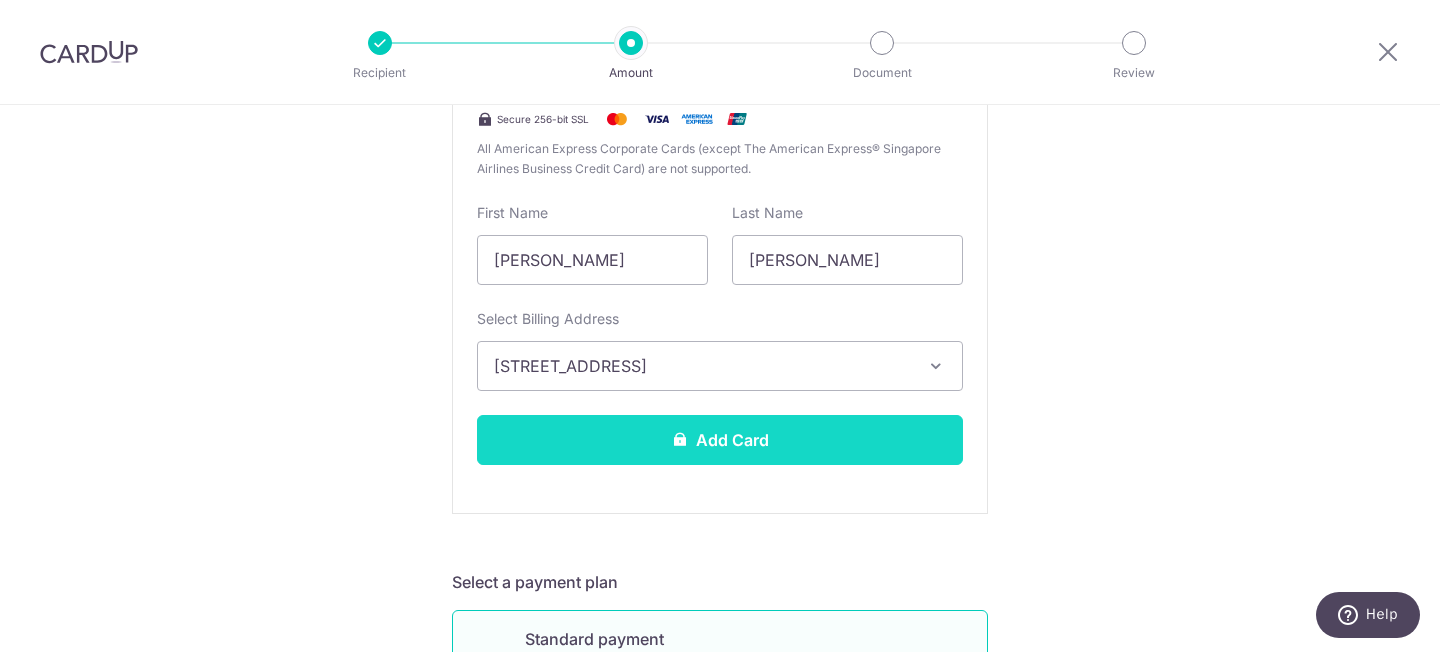 click at bounding box center (680, 439) 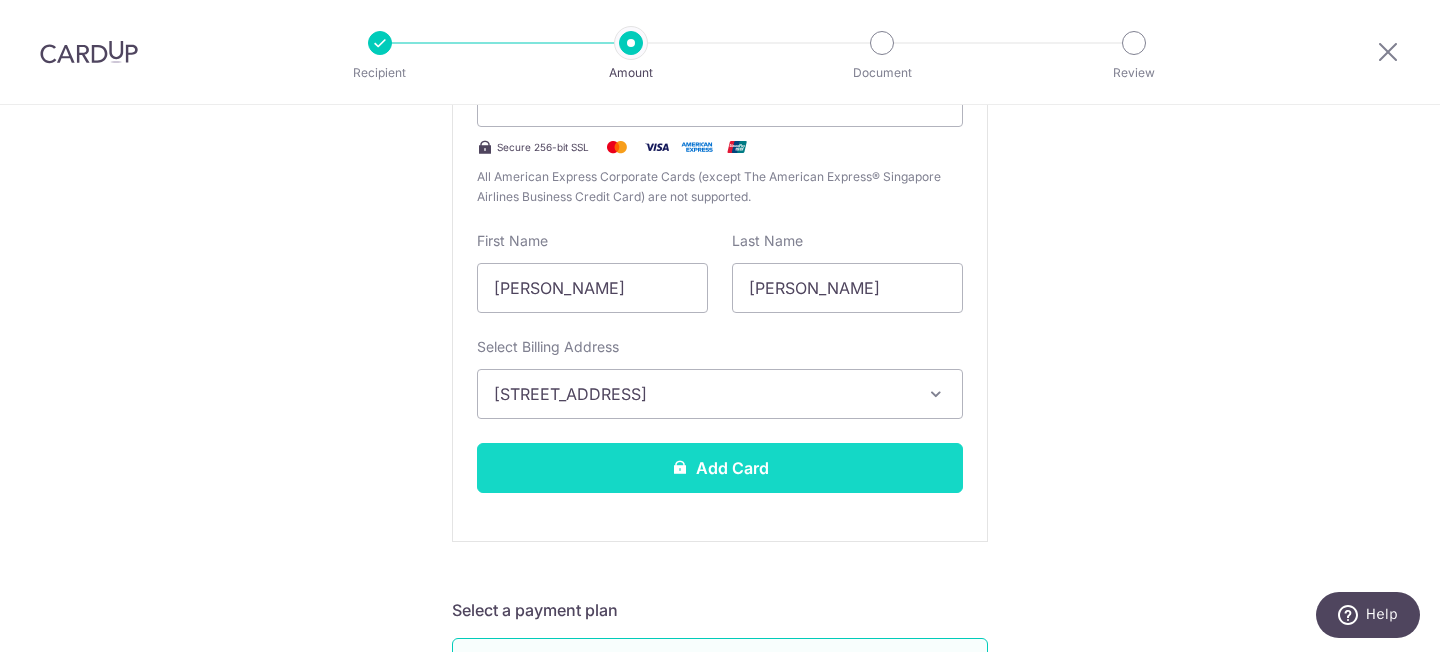 scroll, scrollTop: 562, scrollLeft: 0, axis: vertical 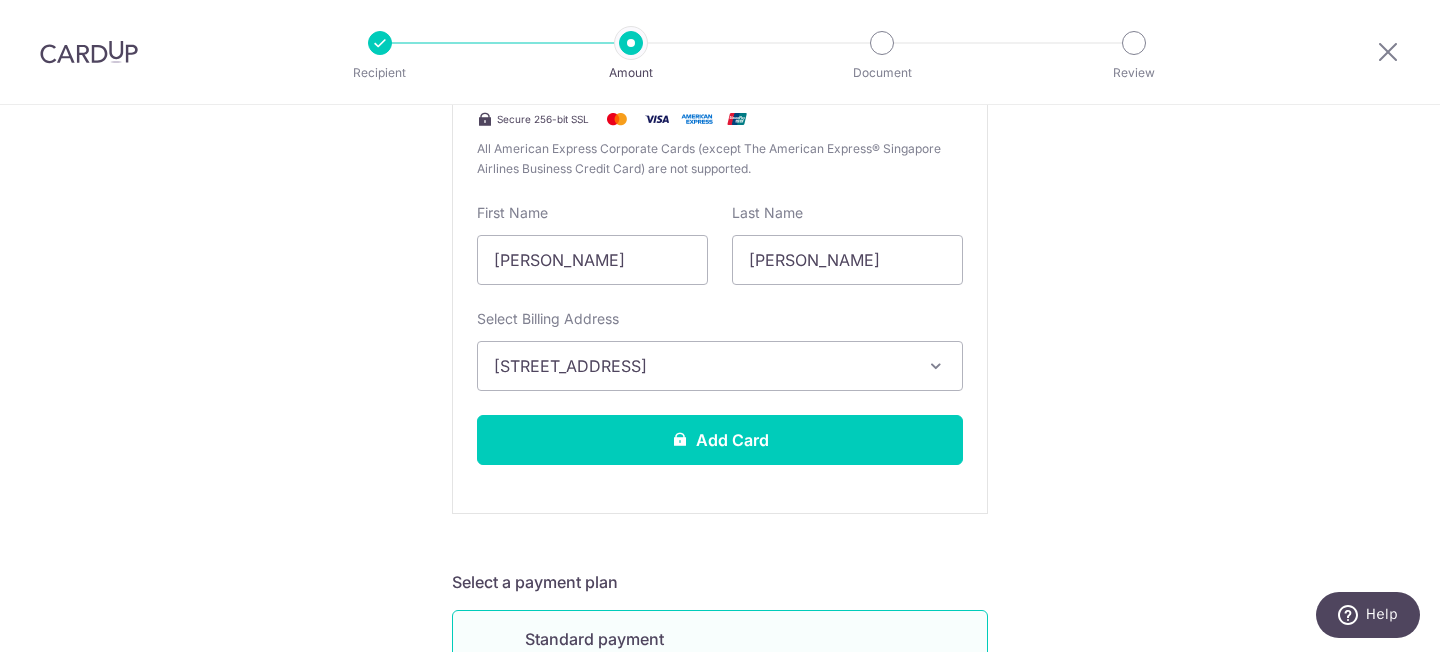 click on "Tell us more about your payment
Enter payment amount
SGD
6,000.00
6000.00
Select Card
Add new card
Add credit card
Your Cards
**** 7362
Secure 256-bit SSL
Text
New card details
Please enter valid card details.
Card
Secure 256-bit SSL" at bounding box center [720, 736] 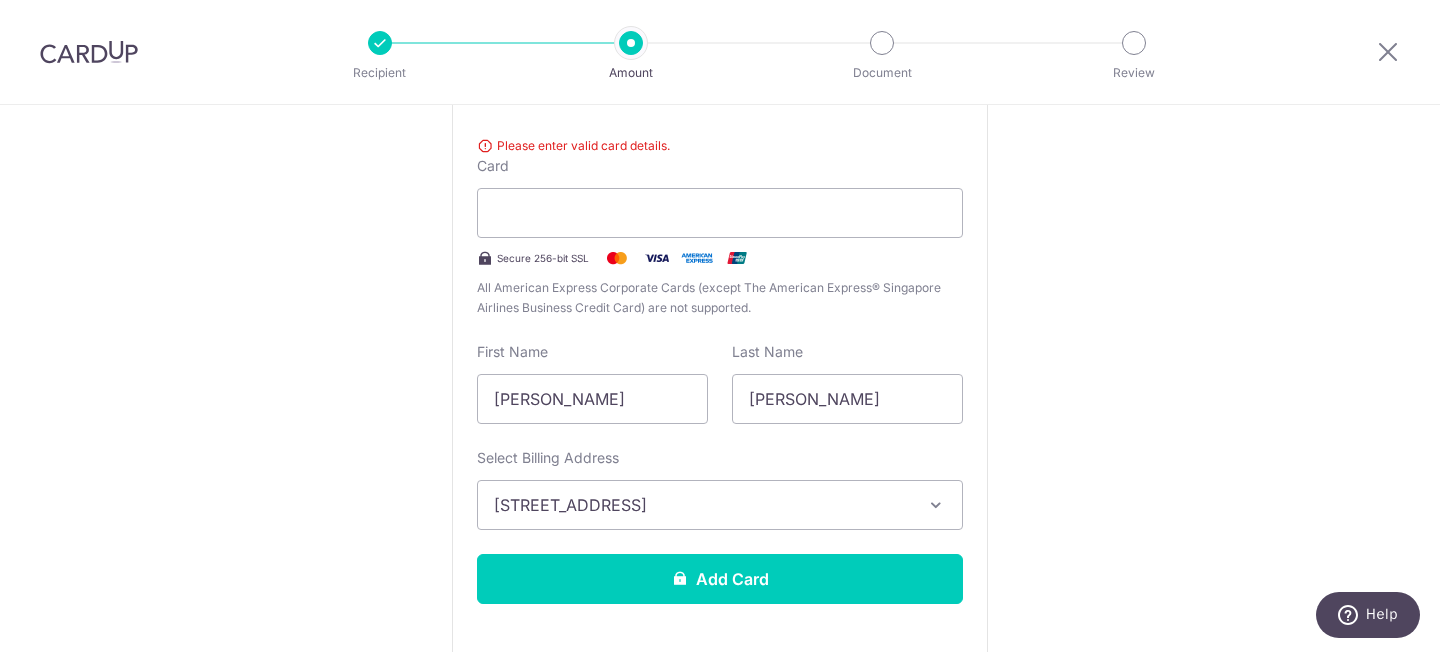 scroll, scrollTop: 420, scrollLeft: 0, axis: vertical 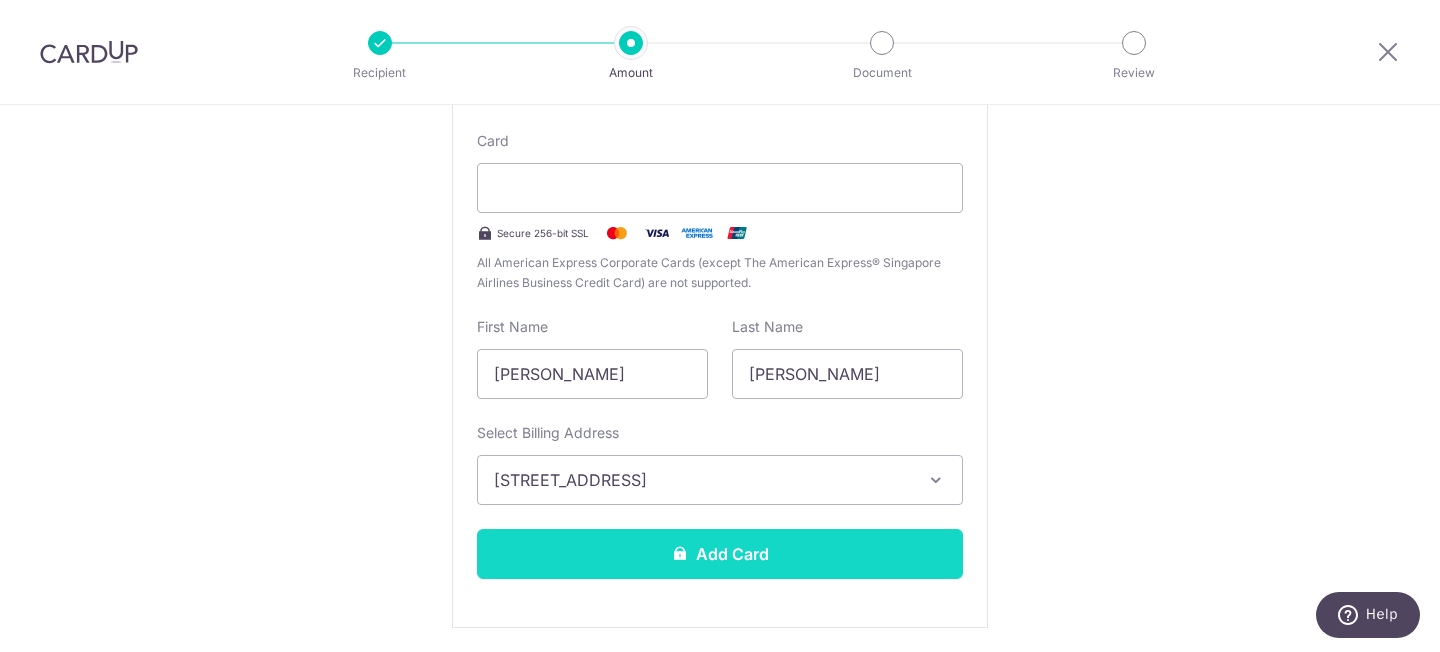 click on "Add Card" at bounding box center [720, 554] 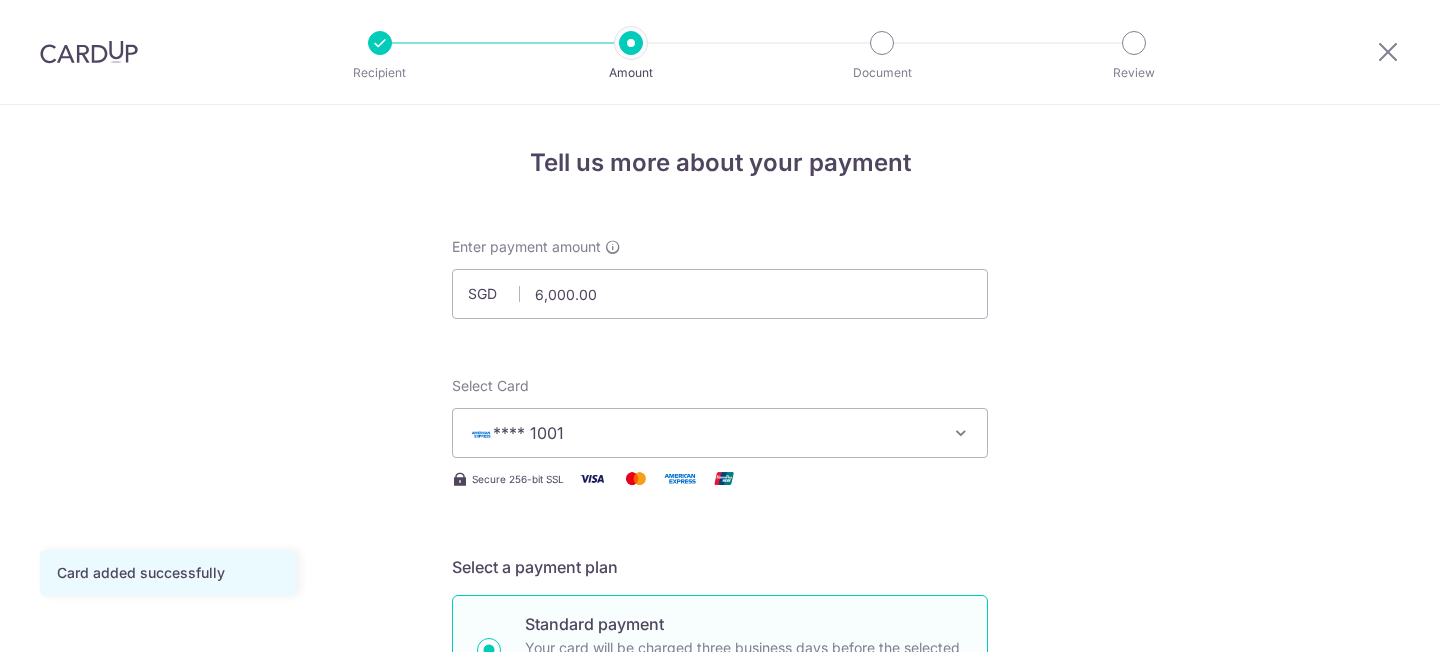 scroll, scrollTop: 0, scrollLeft: 0, axis: both 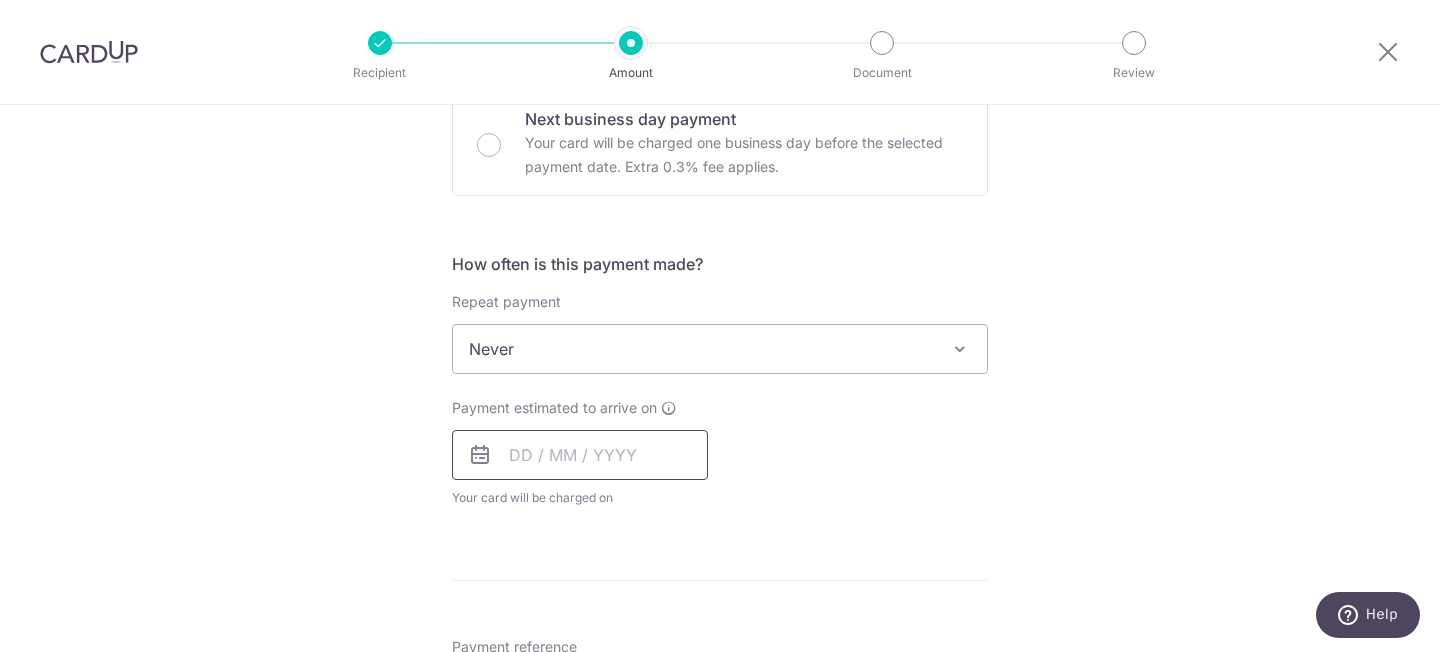 click at bounding box center [580, 455] 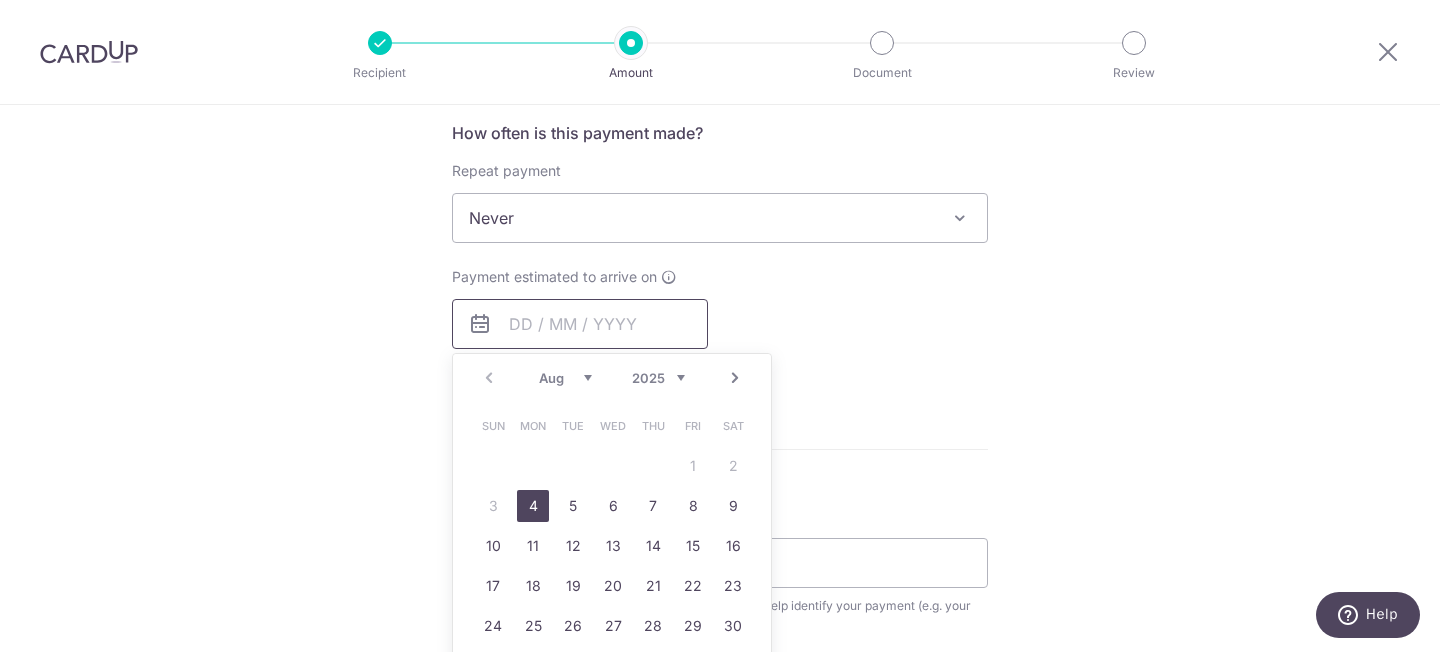 scroll, scrollTop: 763, scrollLeft: 0, axis: vertical 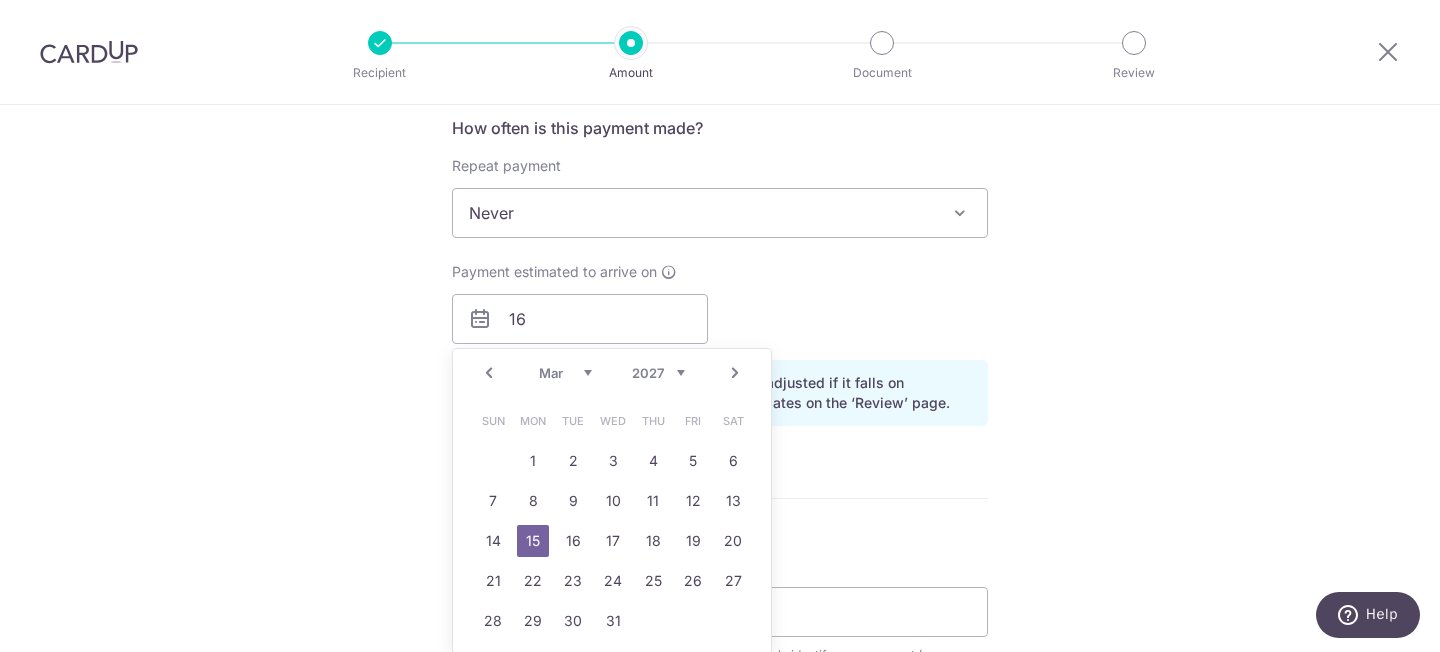 click on "Tell us more about your payment
Enter payment amount
SGD
6,000.00
6000.00
Card added successfully
Select Card
**** 1001
Add credit card
Your Cards
**** 7362
**** 1001
Secure 256-bit SSL
Text
New card details
Card" at bounding box center [720, 273] 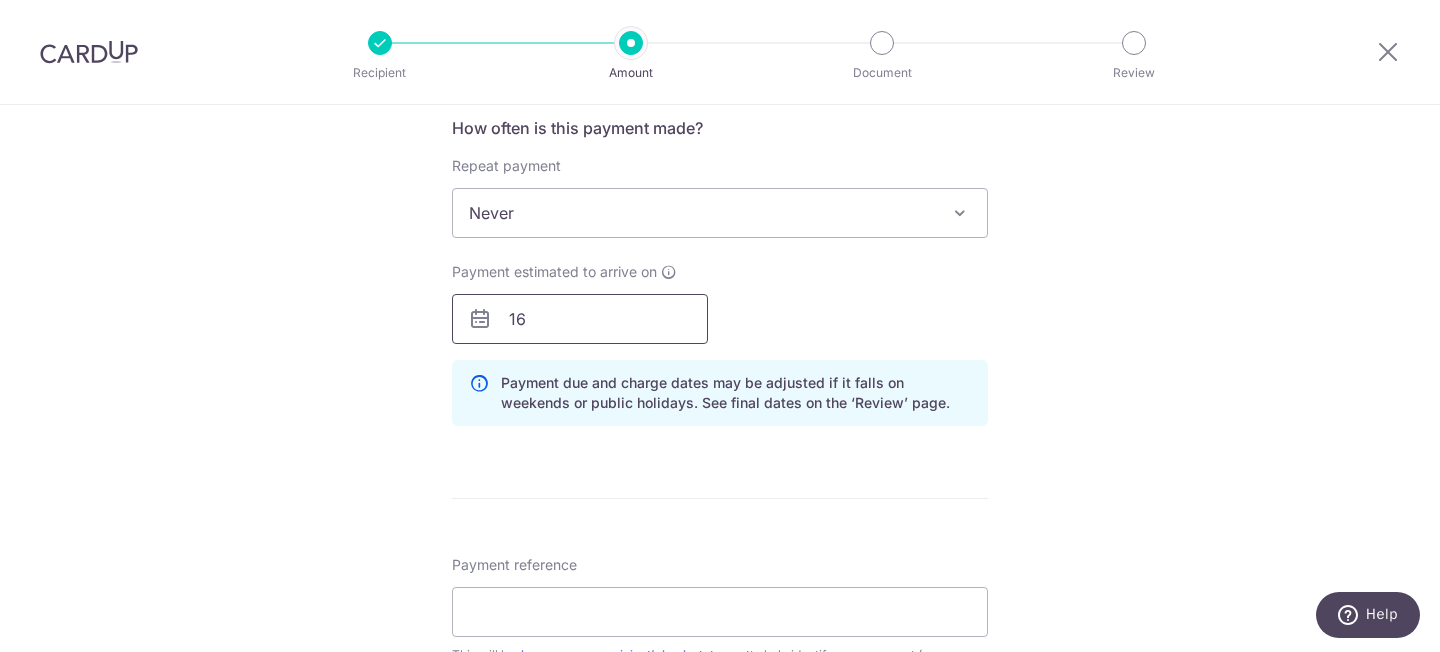 click on "16" at bounding box center [580, 319] 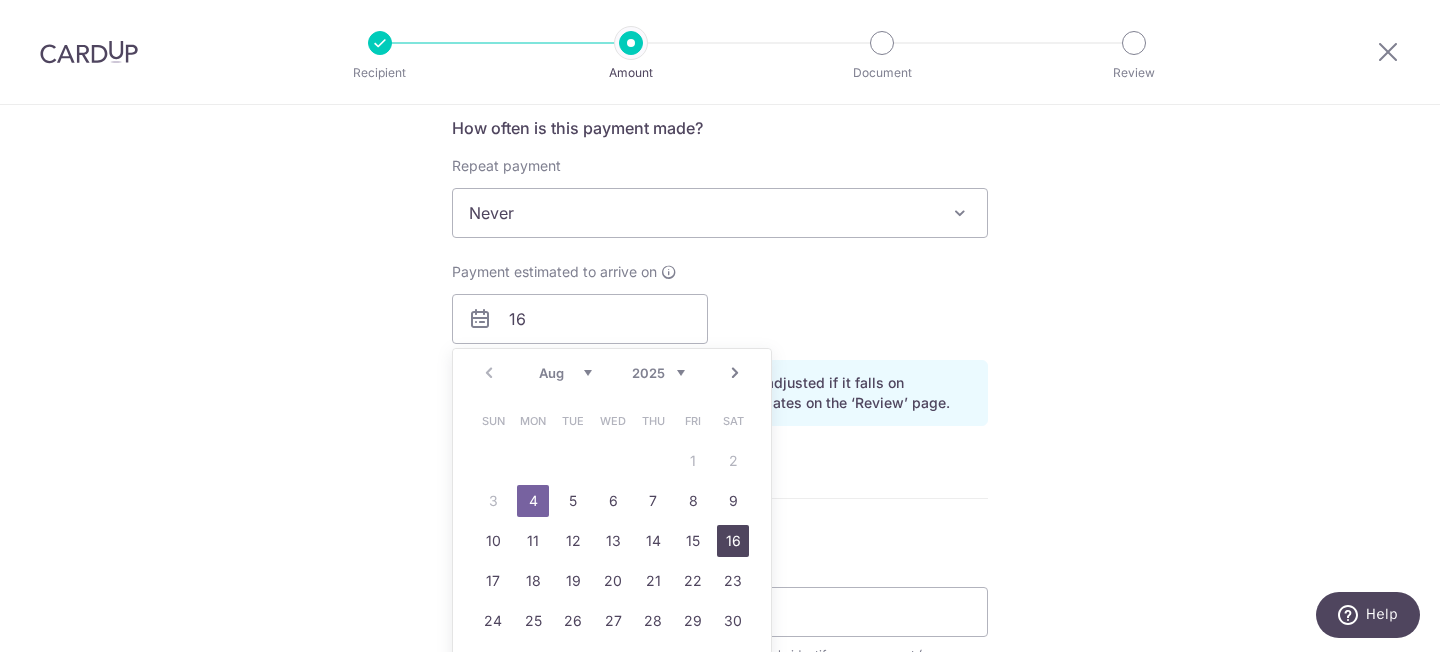 click on "16" at bounding box center [733, 541] 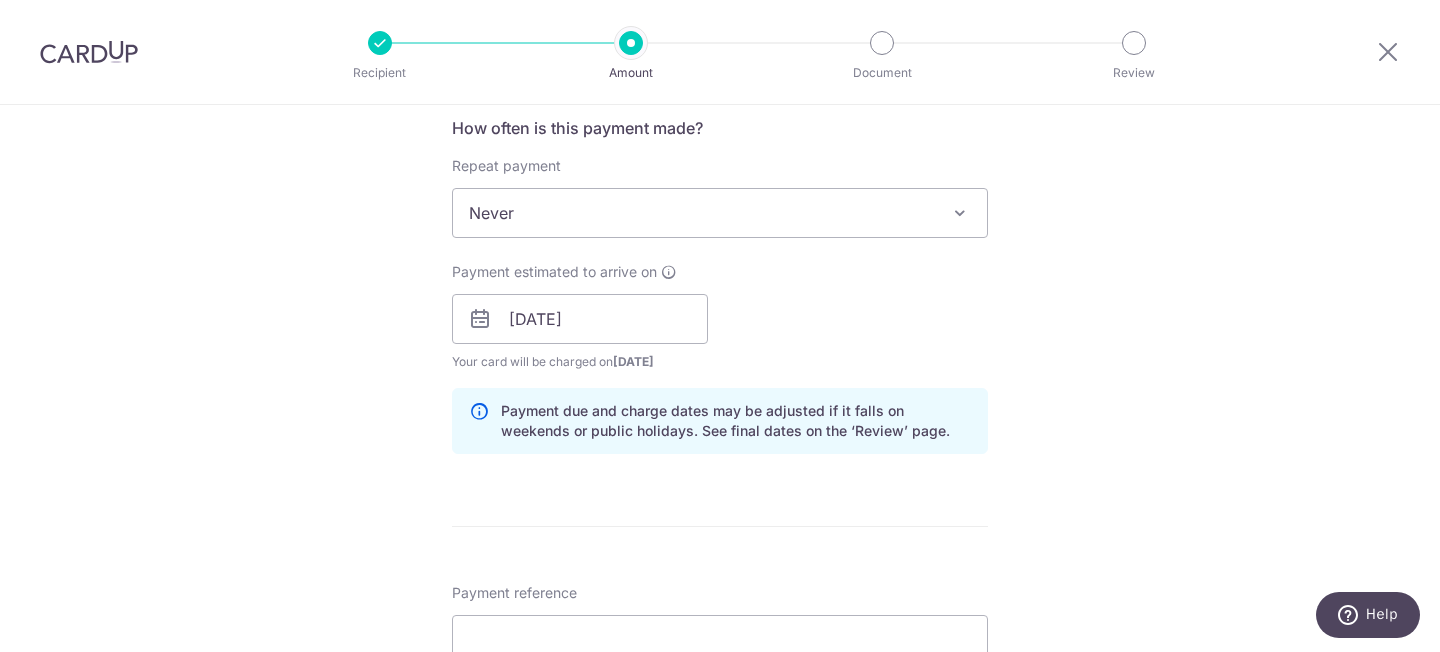 click on "Tell us more about your payment
Enter payment amount
SGD
6,000.00
6000.00
Card added successfully
Select Card
**** 1001
Add credit card
Your Cards
**** 7362
**** 1001
Secure 256-bit SSL
Text
New card details
Card" at bounding box center [720, 287] 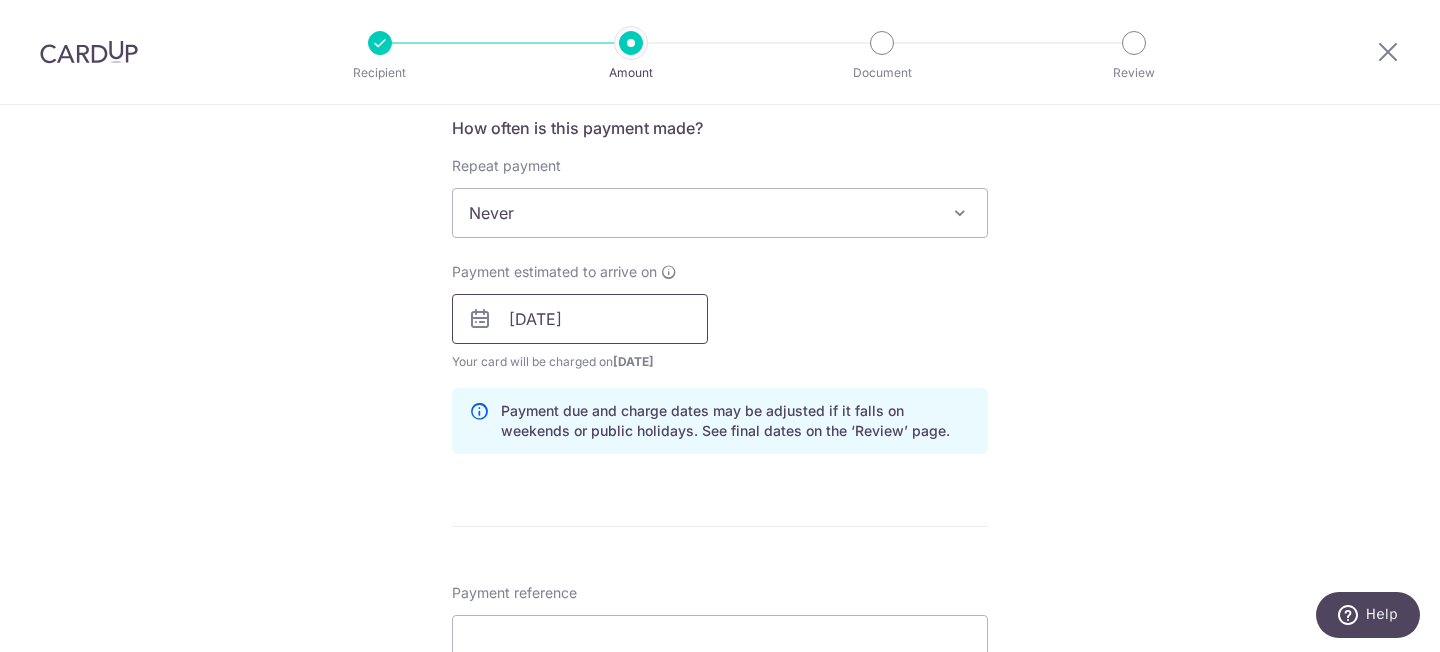 click on "16/08/2025" at bounding box center (580, 319) 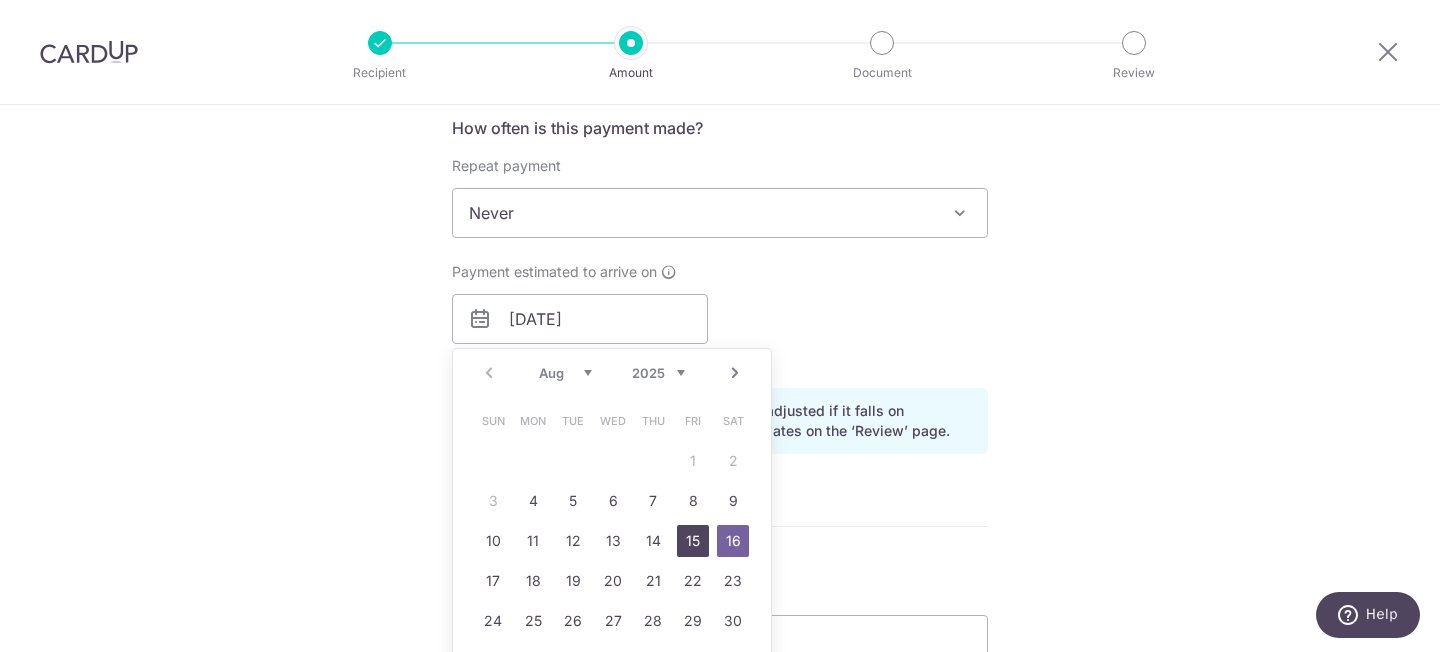 click on "15" at bounding box center [693, 541] 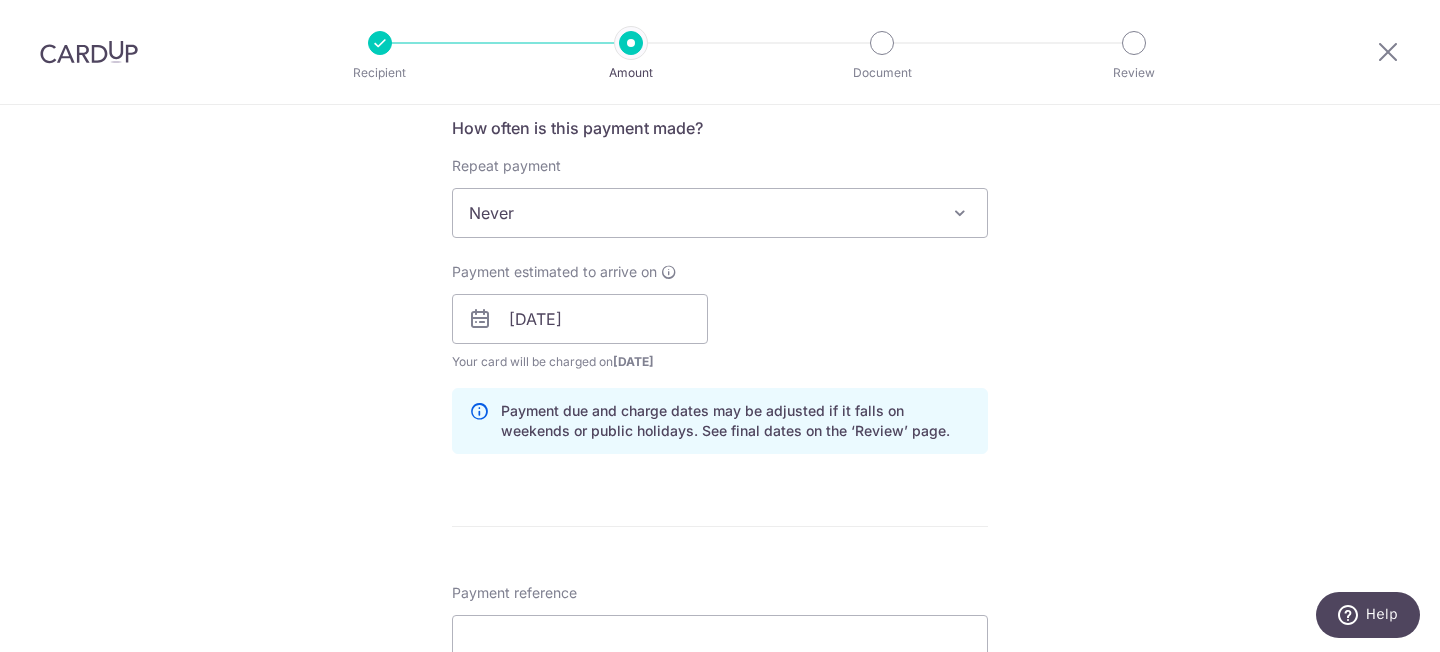 click on "Tell us more about your payment
Enter payment amount
SGD
6,000.00
6000.00
Card added successfully
Select Card
**** 1001
Add credit card
Your Cards
**** 7362
**** 1001
Secure 256-bit SSL
Text
New card details
Card" at bounding box center (720, 287) 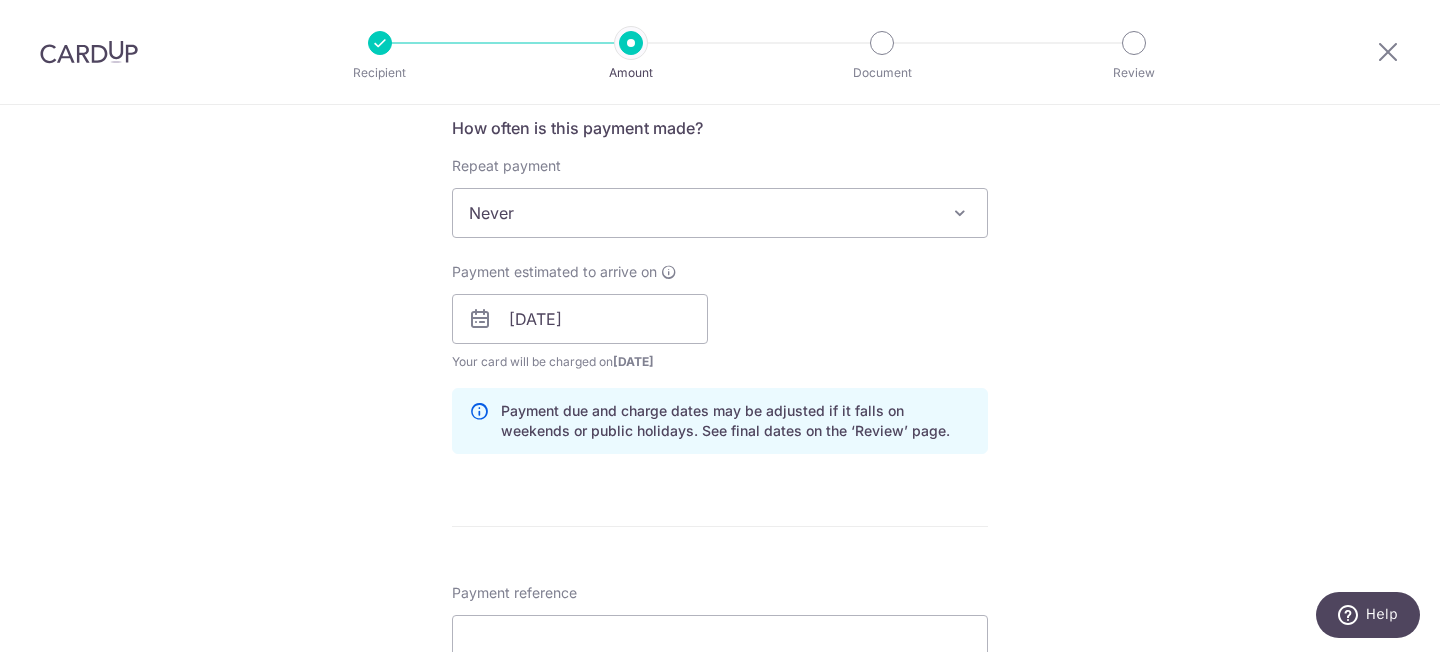 click on "Tell us more about your payment
Enter payment amount
SGD
6,000.00
6000.00
Card added successfully
Select Card
**** 1001
Add credit card
Your Cards
**** 7362
**** 1001
Secure 256-bit SSL
Text
New card details
Card" at bounding box center [720, 287] 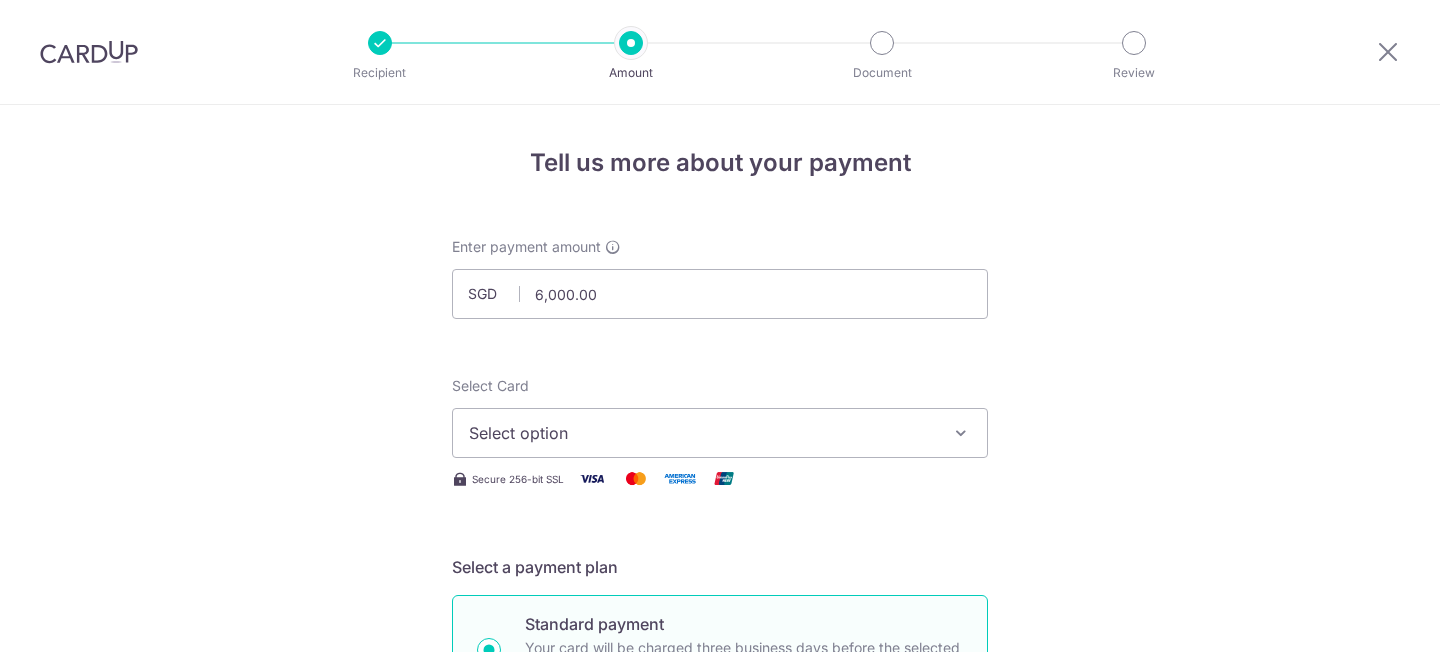 scroll, scrollTop: 0, scrollLeft: 0, axis: both 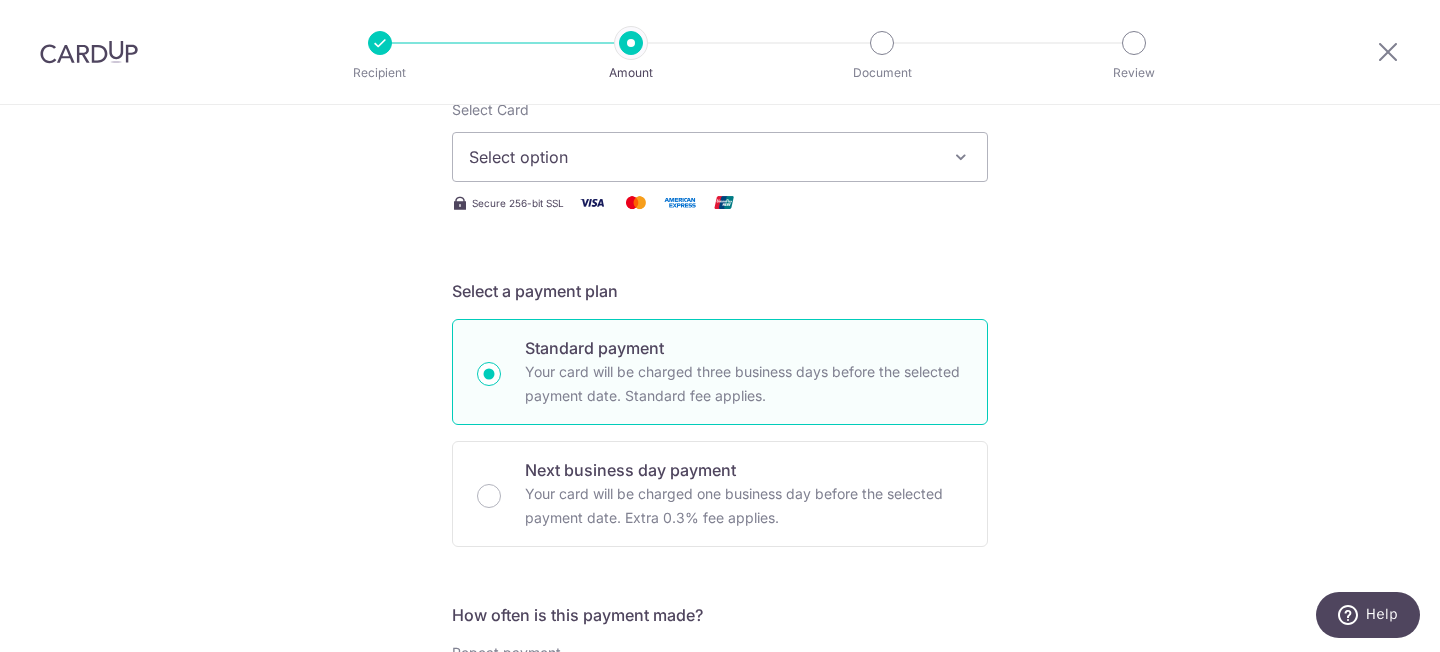 click on "Select option" at bounding box center (702, 157) 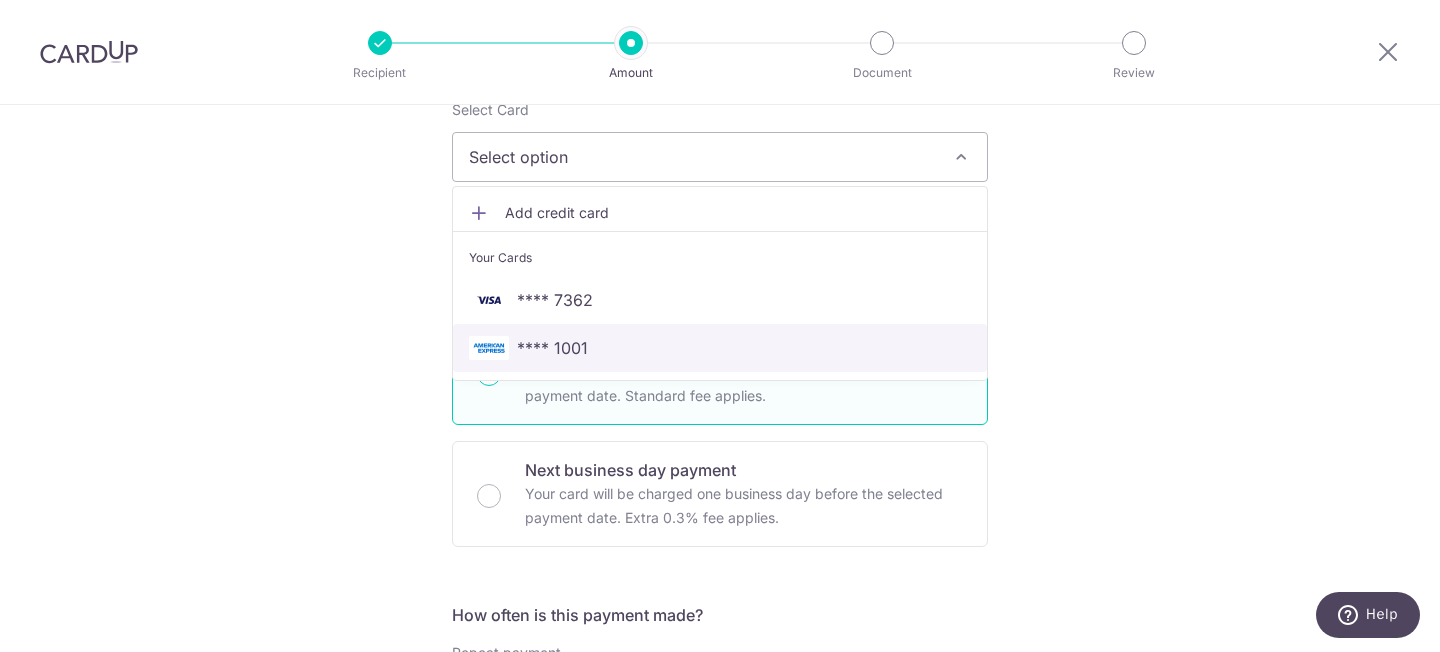 click on "**** 1001" at bounding box center [552, 348] 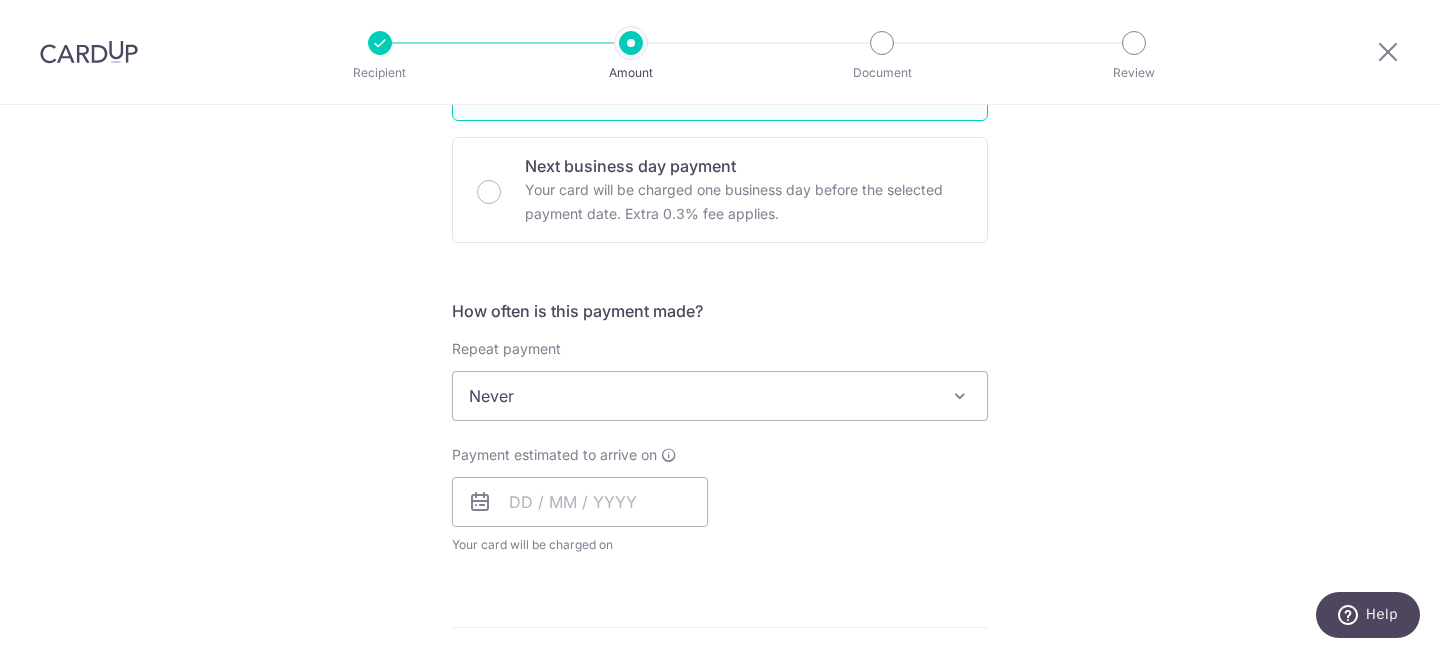 scroll, scrollTop: 590, scrollLeft: 0, axis: vertical 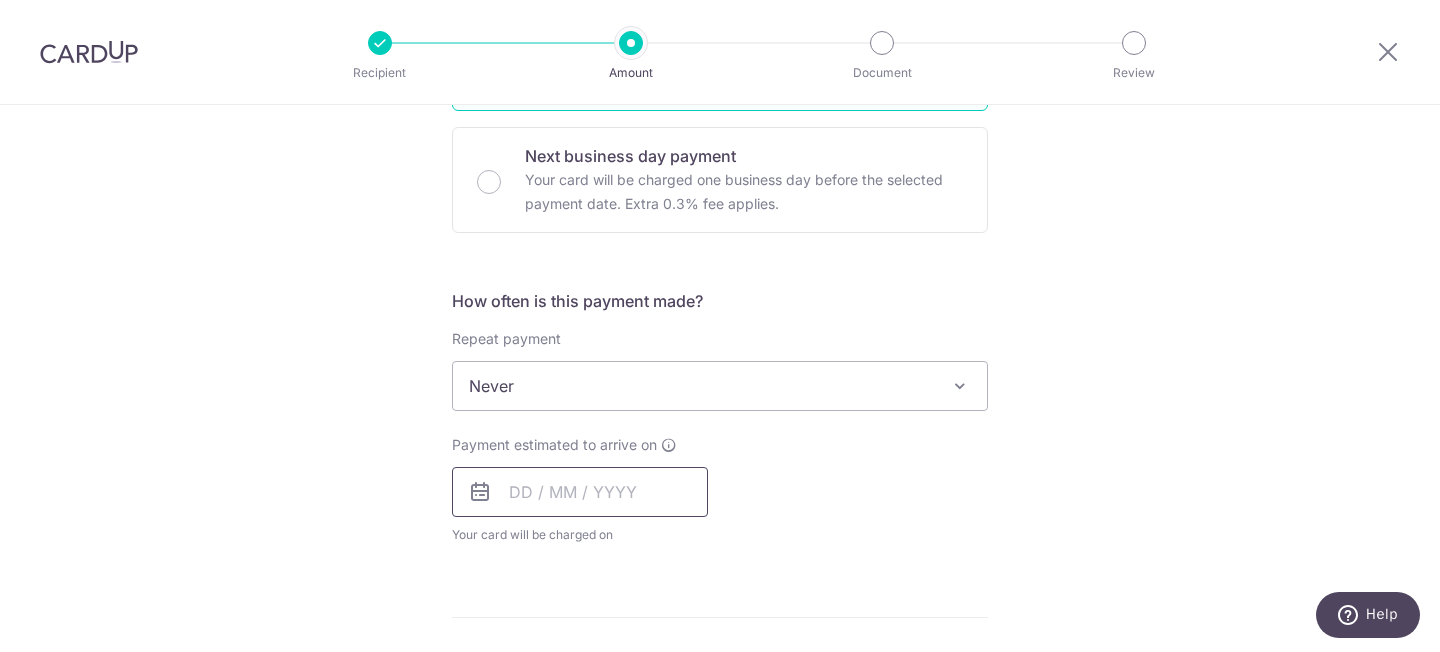 click at bounding box center (580, 492) 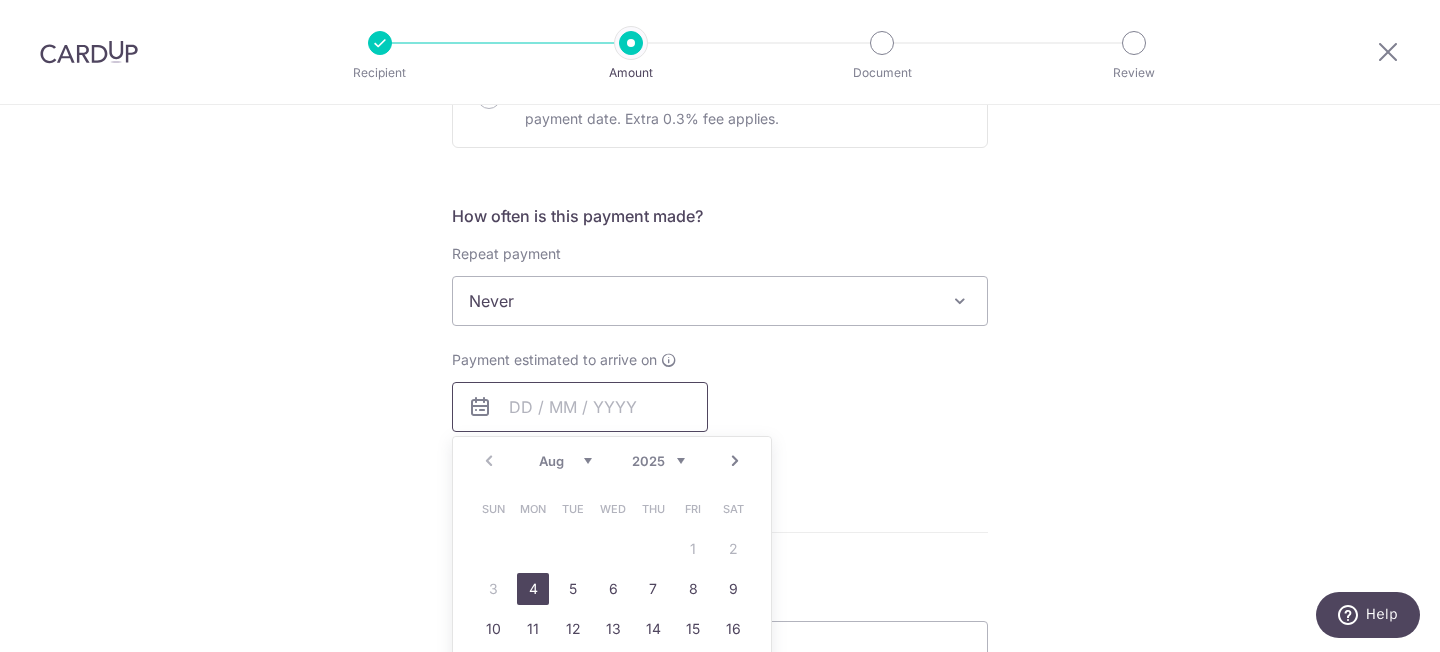 scroll, scrollTop: 722, scrollLeft: 0, axis: vertical 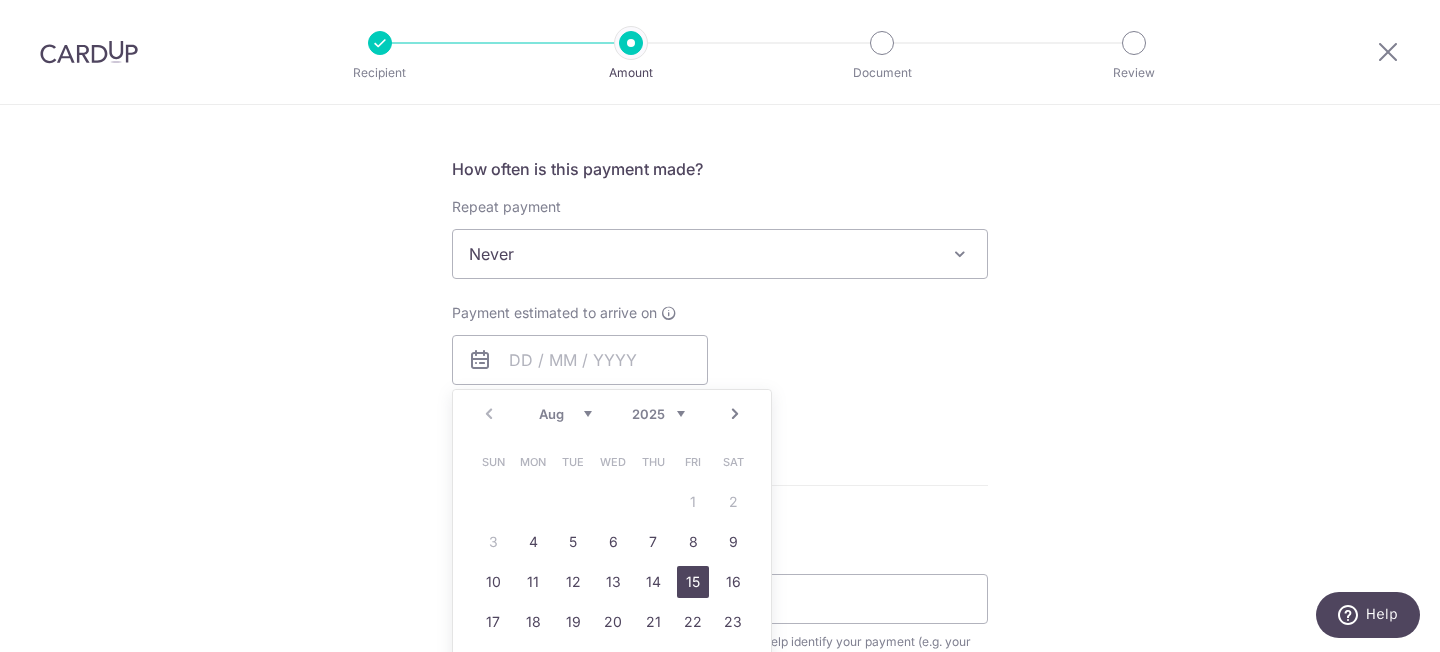 click on "15" at bounding box center (693, 582) 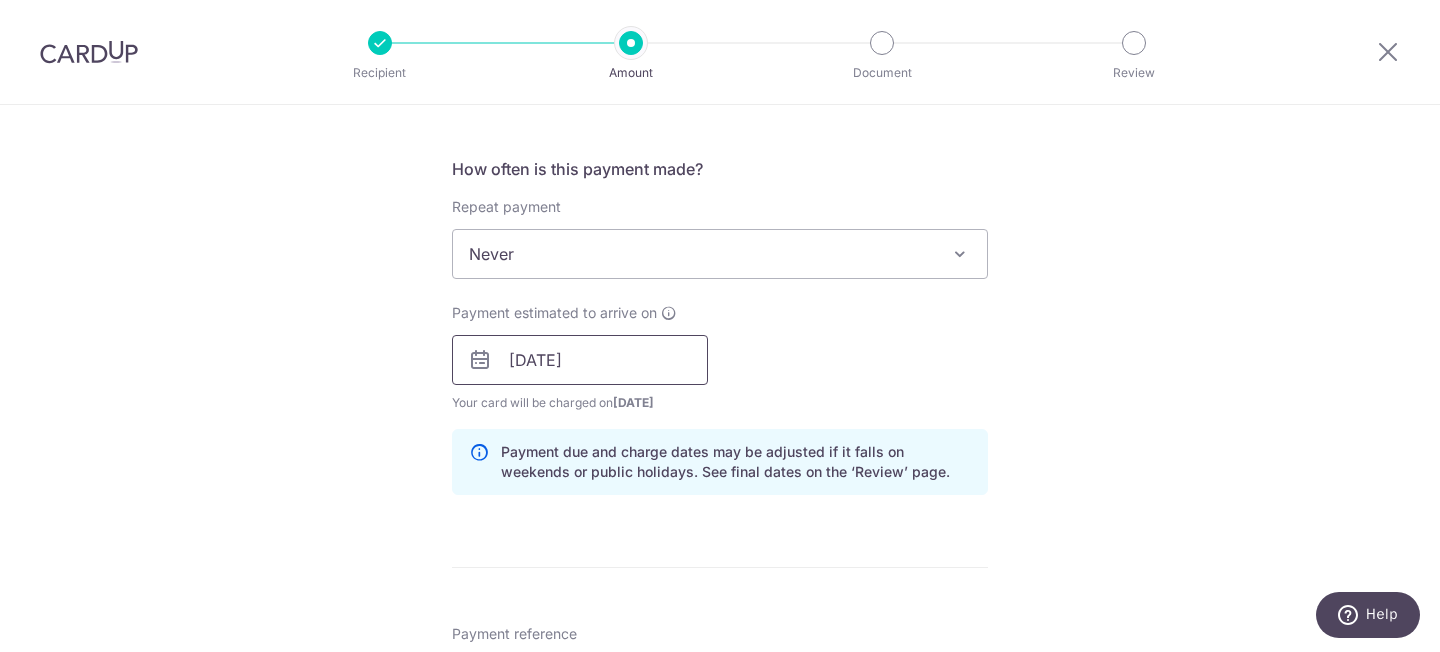click on "15/08/2025" at bounding box center (580, 360) 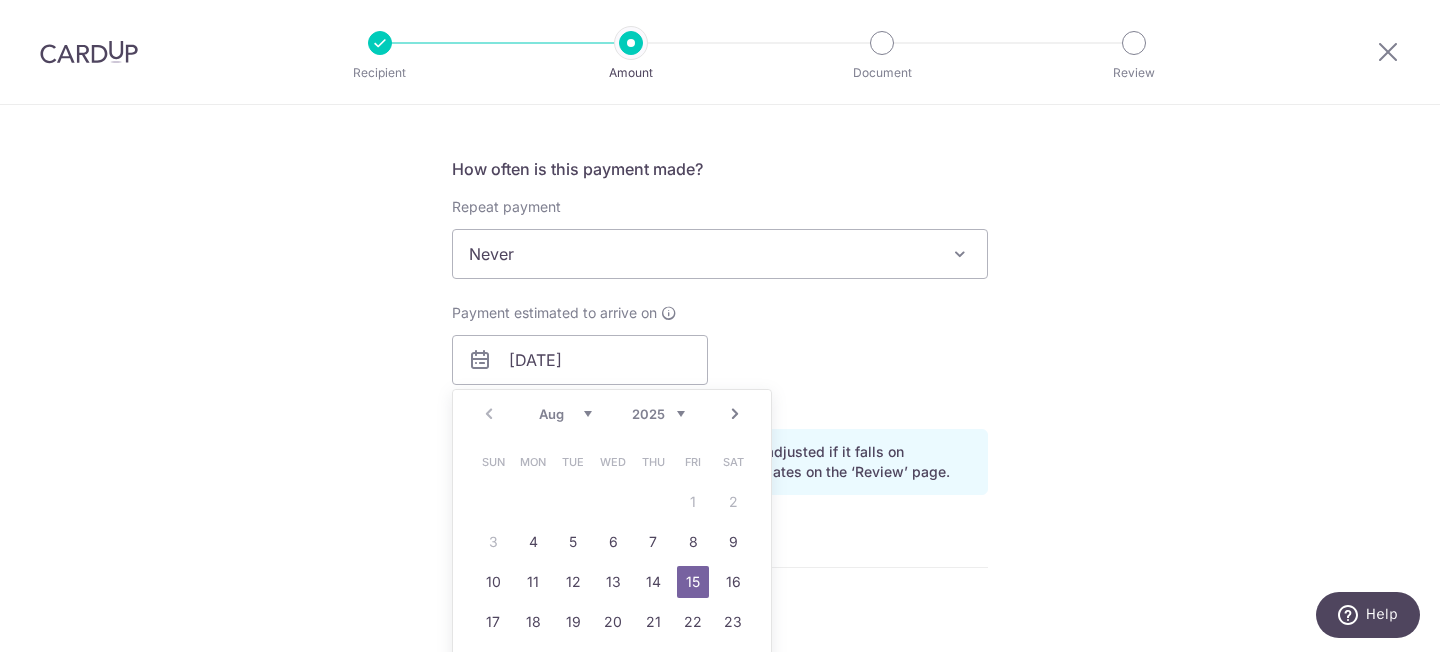 click on "Tell us more about your payment
Enter payment amount
SGD
6,000.00
6000.00
Select Card
**** 1001
Add credit card
Your Cards
**** 7362
**** 1001
Secure 256-bit SSL
Text
New card details
Card
Secure 256-bit SSL" at bounding box center [720, 328] 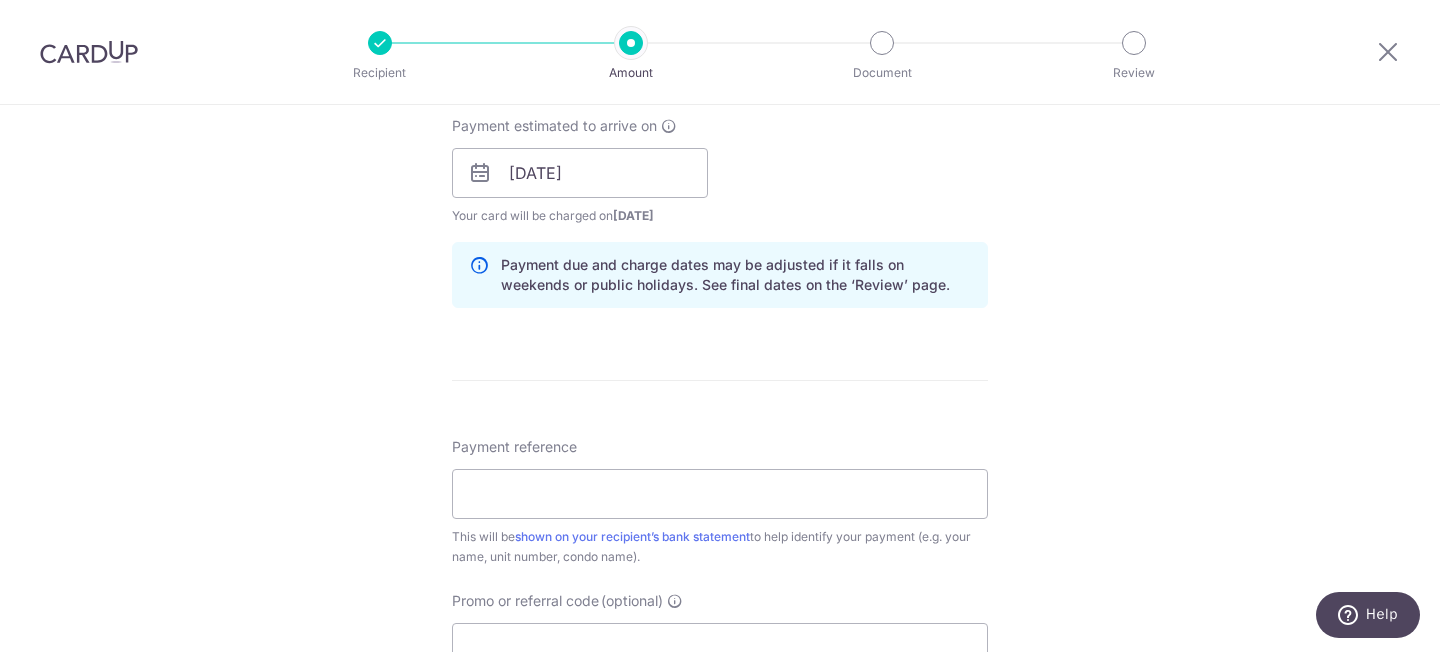 scroll, scrollTop: 900, scrollLeft: 0, axis: vertical 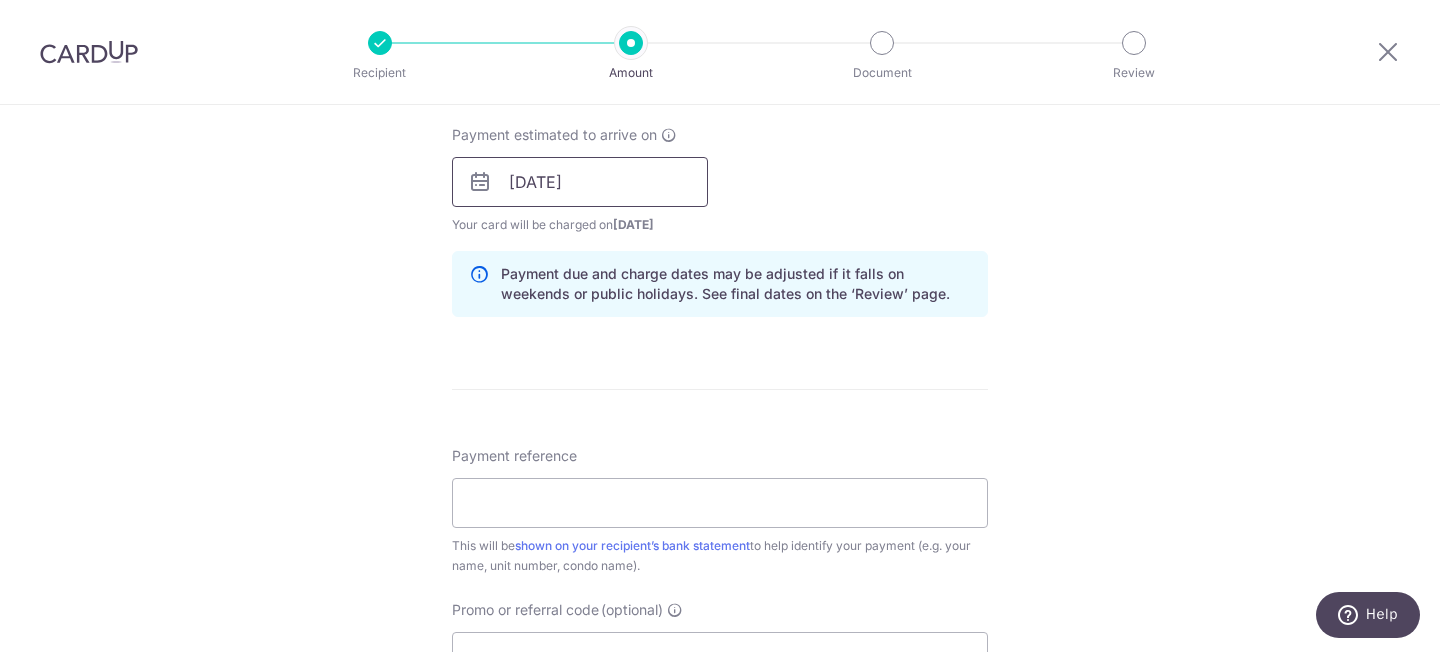 click on "15/08/2025" at bounding box center [580, 182] 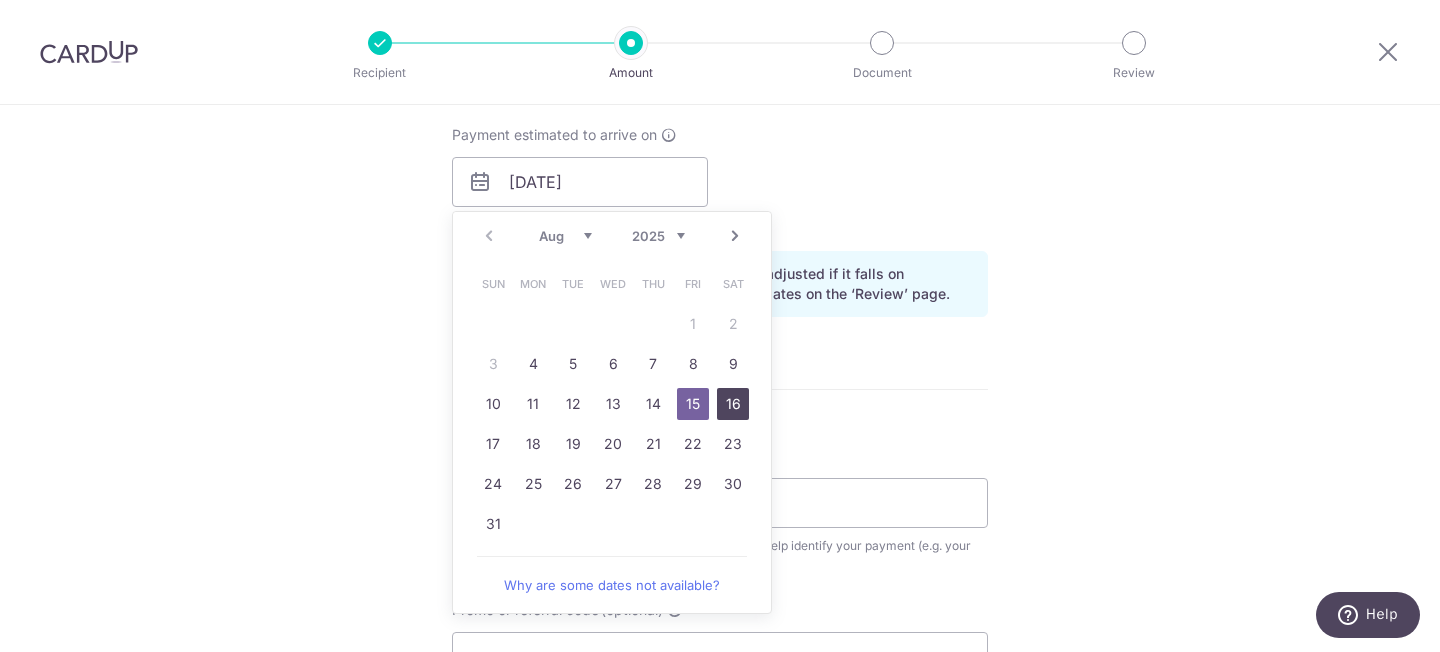 click on "16" at bounding box center [733, 404] 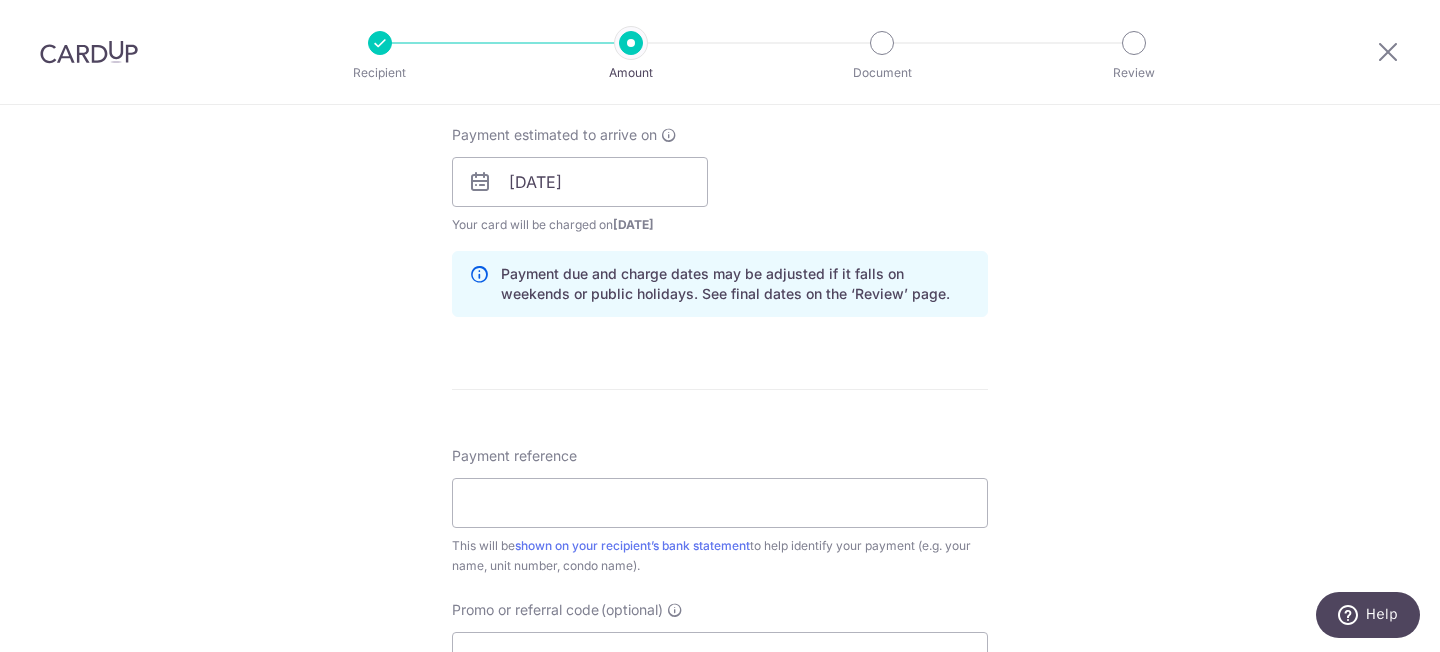 click on "Tell us more about your payment
Enter payment amount
SGD
6,000.00
6000.00
Select Card
**** 1001
Add credit card
Your Cards
**** 7362
**** 1001
Secure 256-bit SSL
Text
New card details
Card
Secure 256-bit SSL" at bounding box center (720, 150) 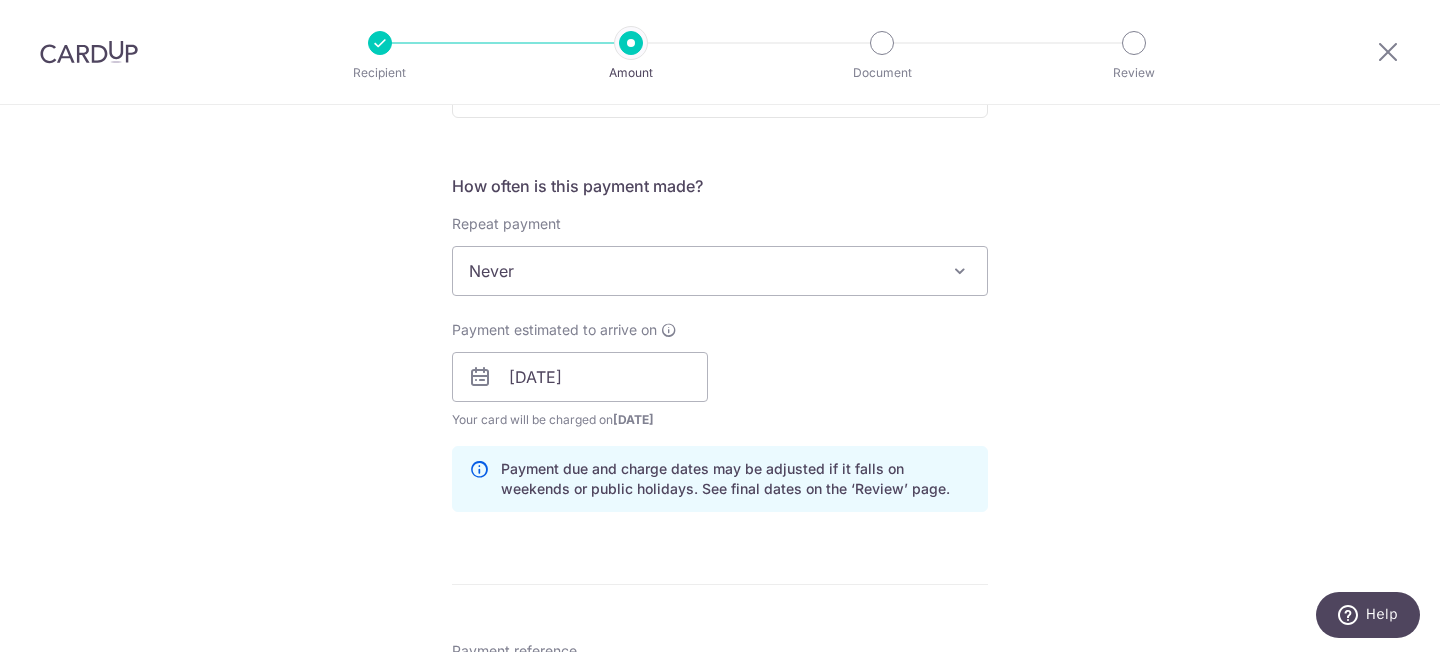 scroll, scrollTop: 723, scrollLeft: 0, axis: vertical 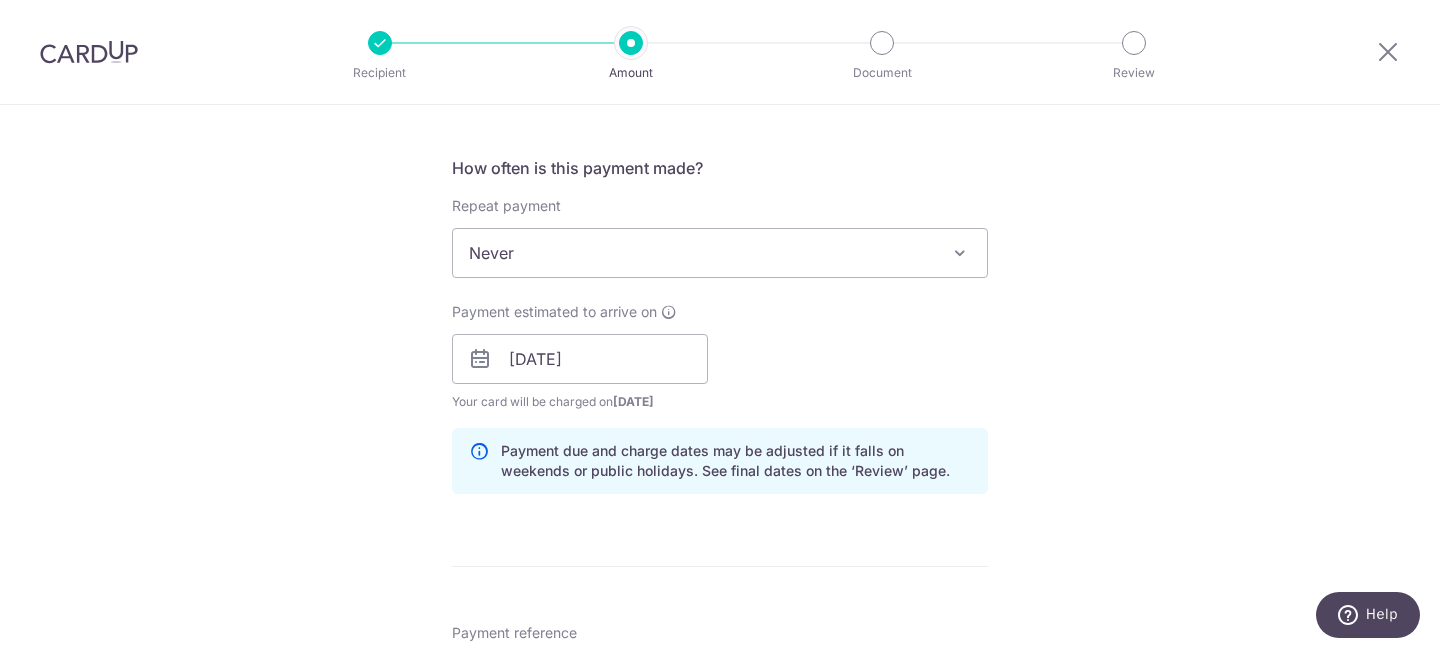 click on "Never" at bounding box center (720, 253) 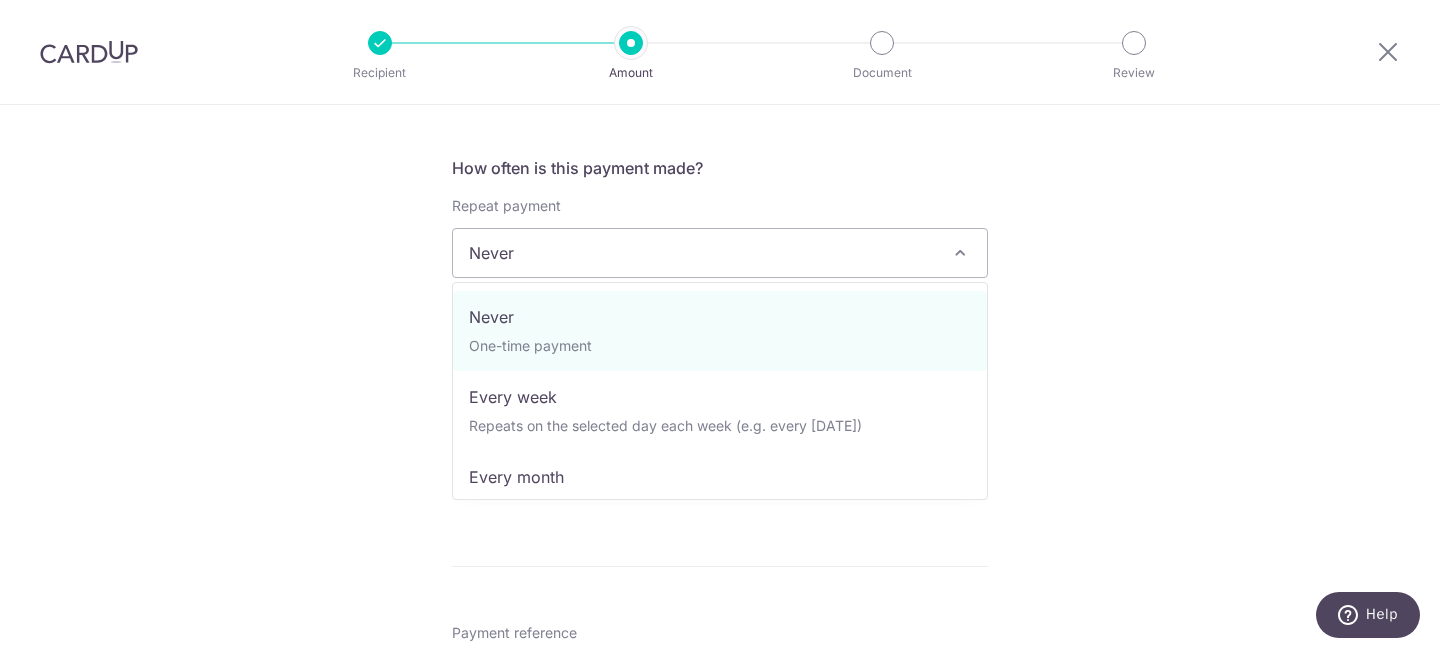 click on "Tell us more about your payment
Enter payment amount
SGD
6,000.00
6000.00
Select Card
**** 1001
Add credit card
Your Cards
**** 7362
**** 1001
Secure 256-bit SSL
Text
New card details
Card
Secure 256-bit SSL" at bounding box center [720, 327] 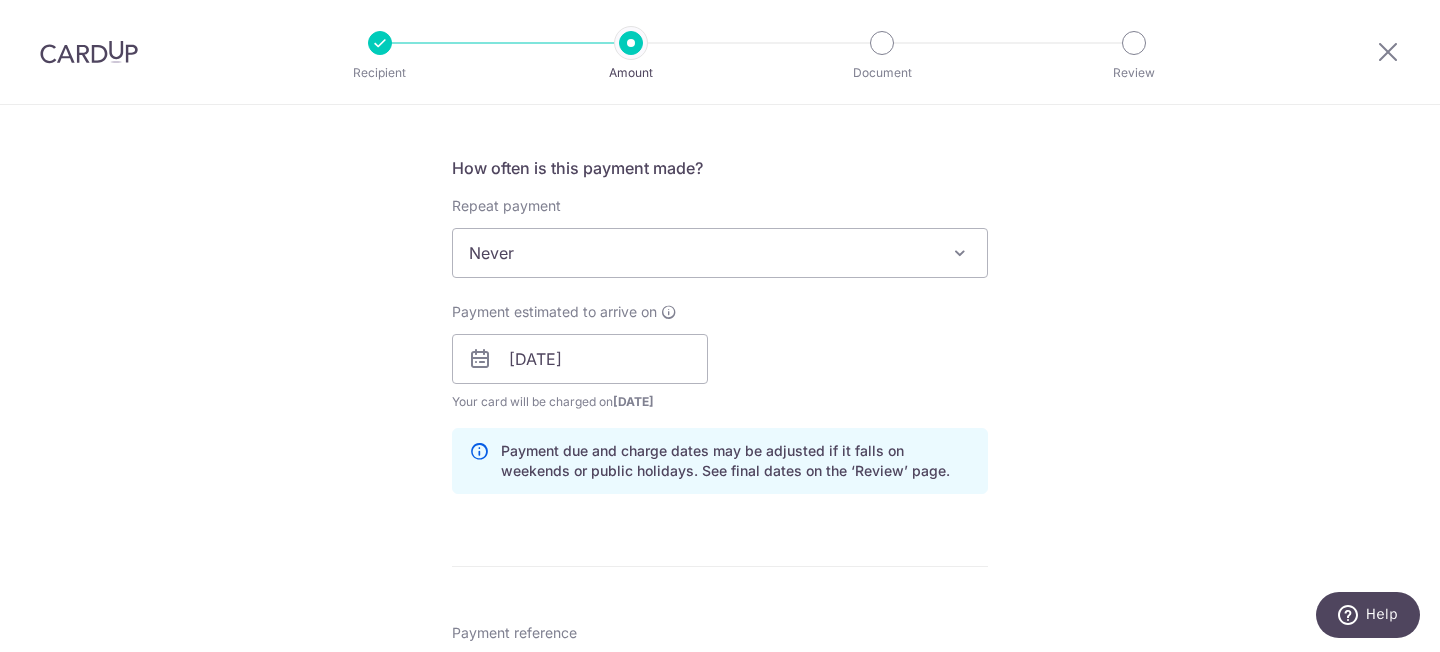 click on "Tell us more about your payment
Enter payment amount
SGD
6,000.00
6000.00
Select Card
**** 1001
Add credit card
Your Cards
**** 7362
**** 1001
Secure 256-bit SSL
Text
New card details
Card
Secure 256-bit SSL" at bounding box center (720, 327) 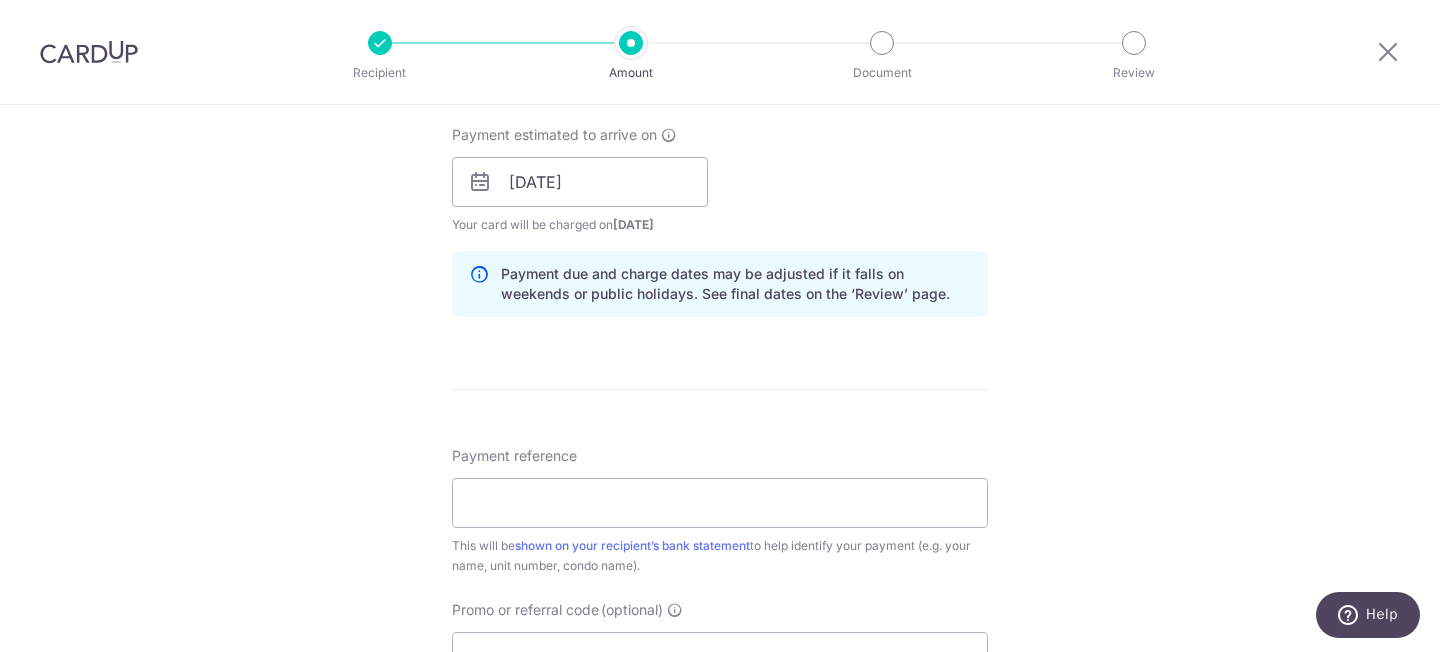 scroll, scrollTop: 1089, scrollLeft: 0, axis: vertical 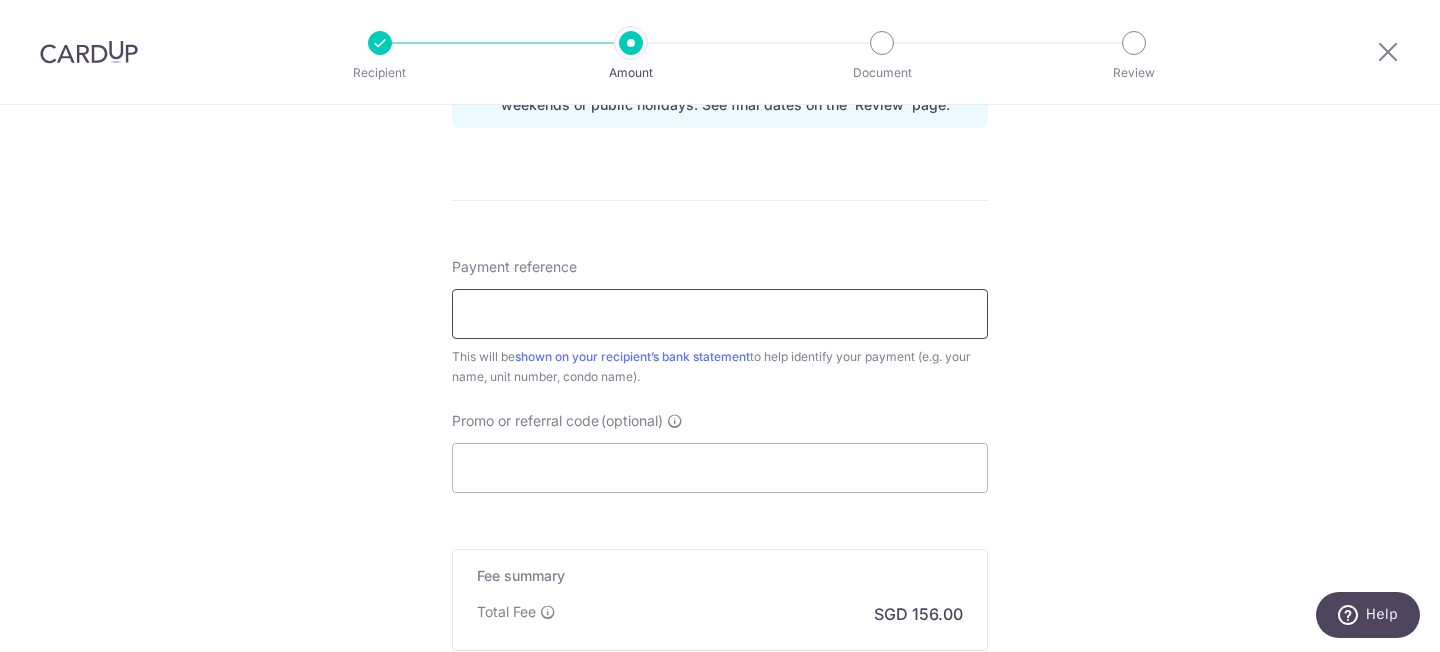 click on "Payment reference" at bounding box center [720, 314] 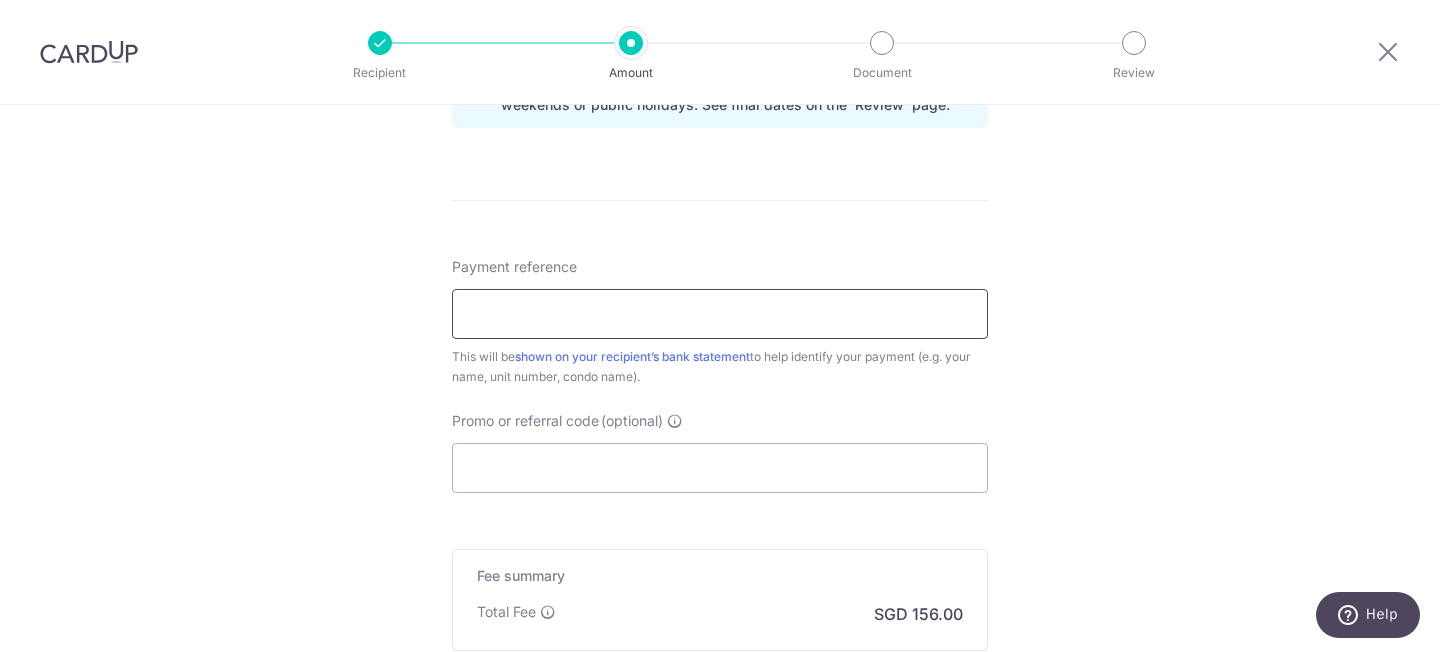 type on "Worthington rent" 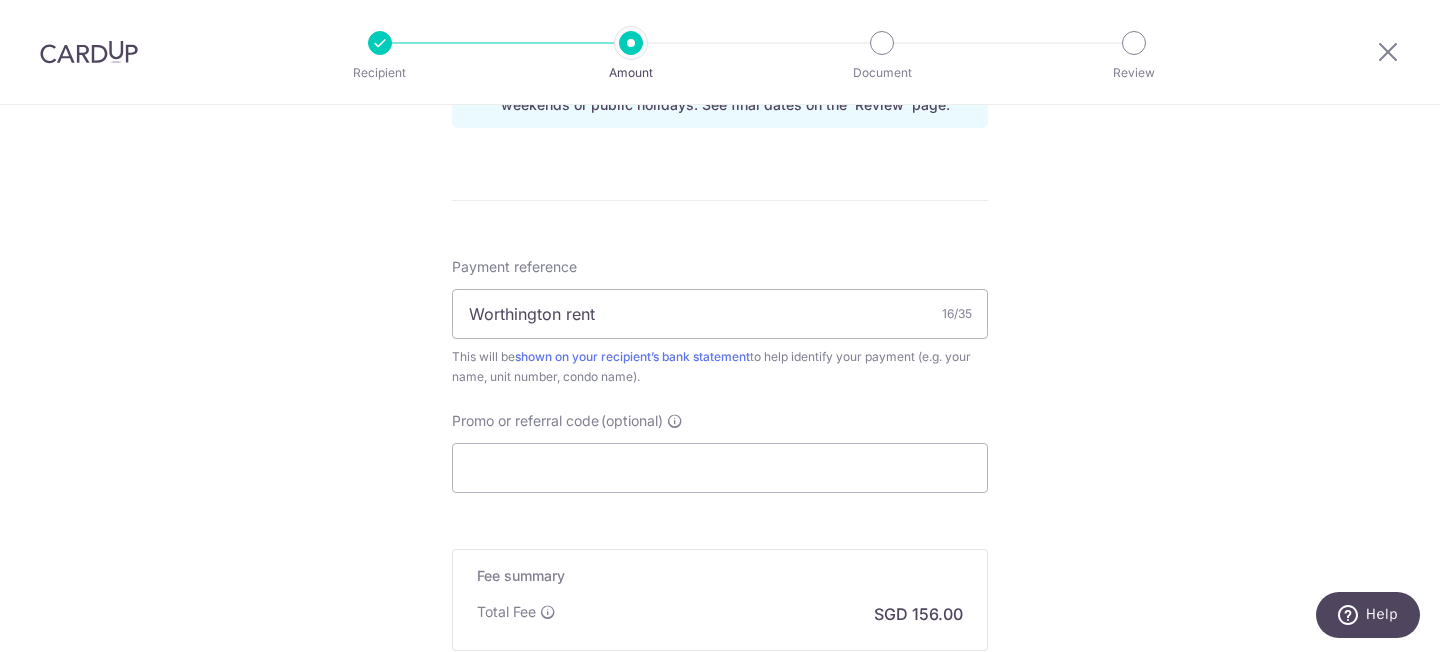 click on "Tell us more about your payment
Enter payment amount
SGD
6,000.00
6000.00
Select Card
**** 1001
Add credit card
Your Cards
**** 7362
**** 1001
Secure 256-bit SSL
Text
New card details
Card
Secure 256-bit SSL" at bounding box center (720, -39) 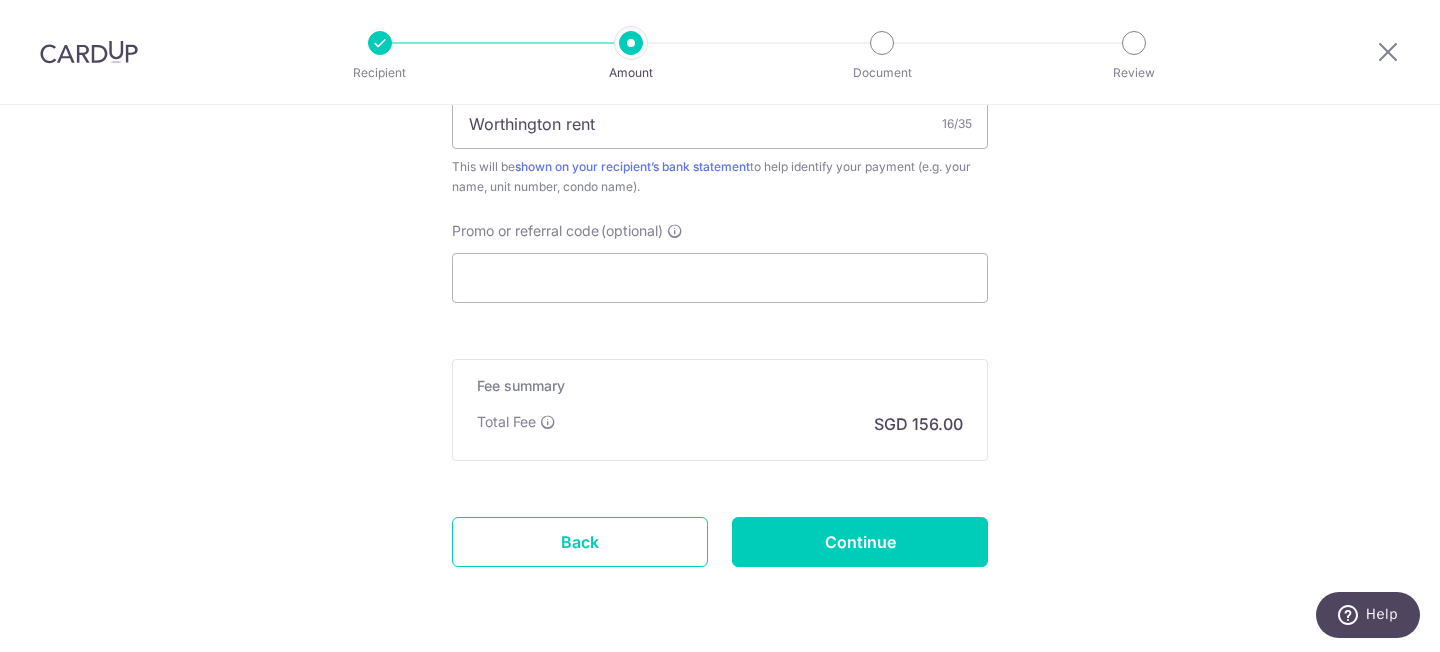 scroll, scrollTop: 1262, scrollLeft: 0, axis: vertical 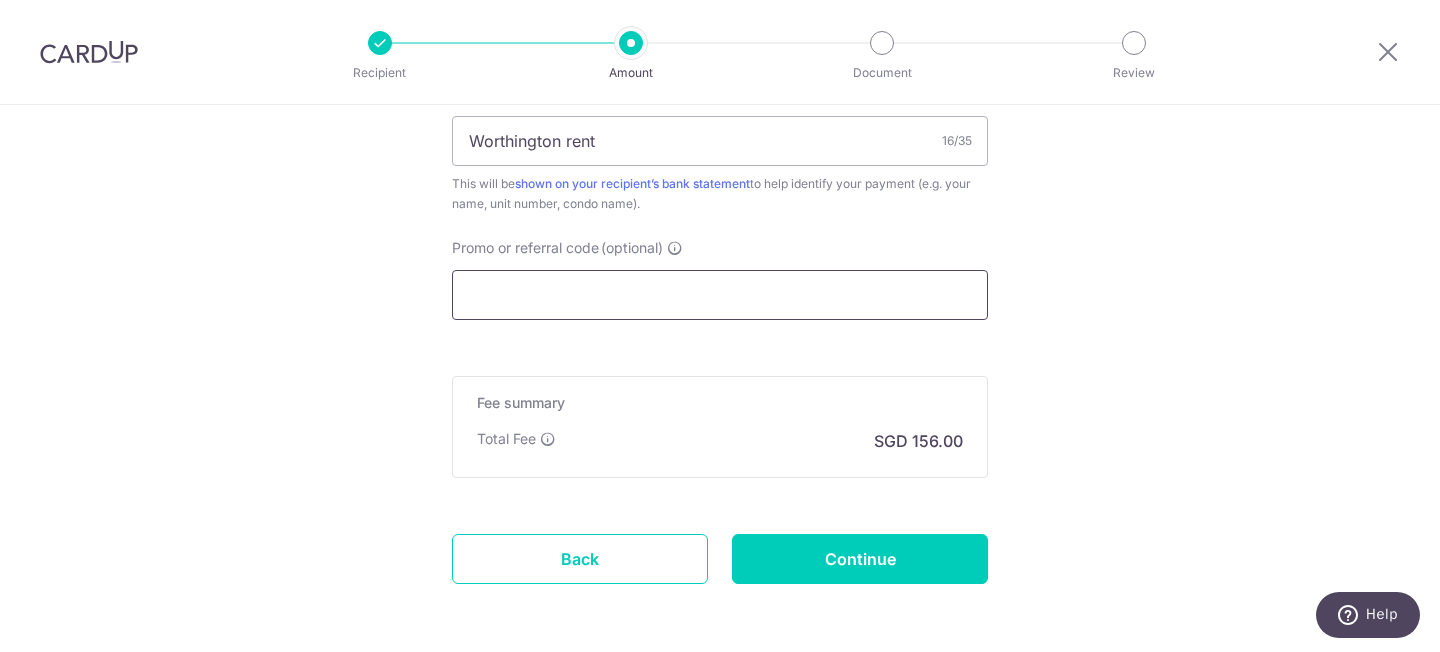 click on "Promo or referral code
(optional)" at bounding box center [720, 295] 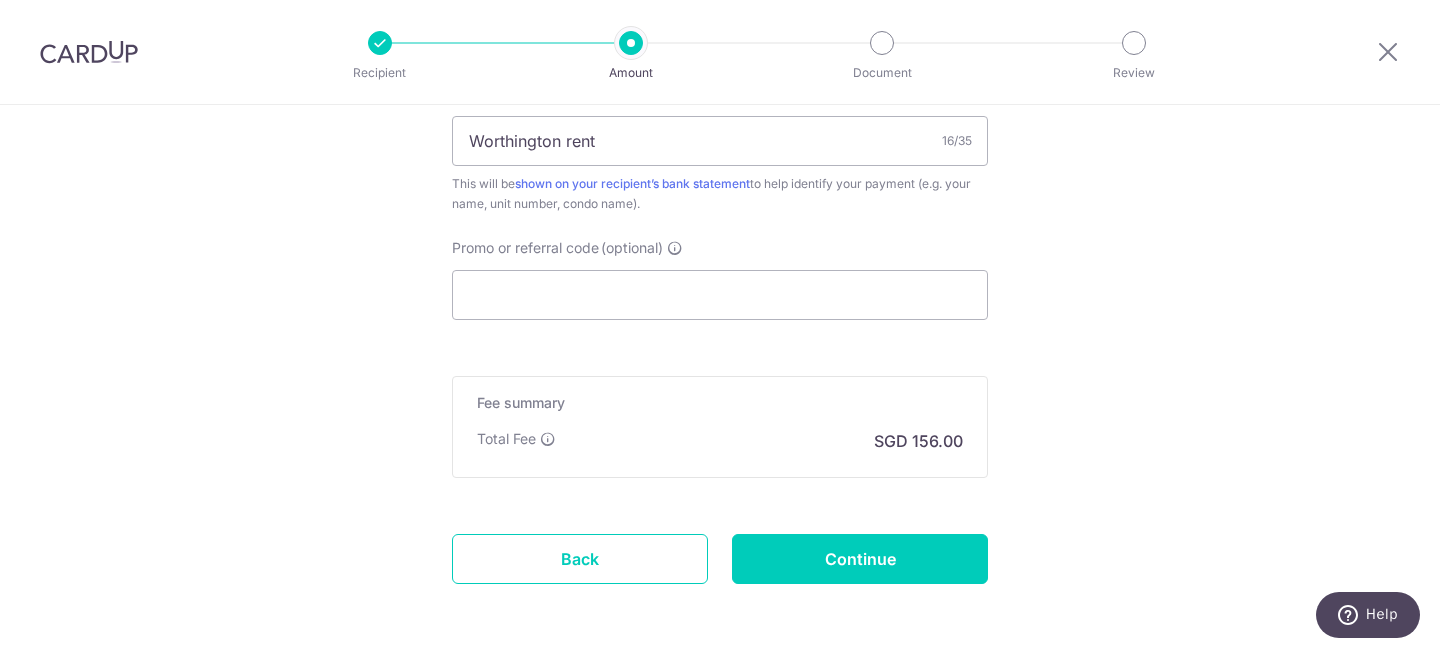click on "Tell us more about your payment
Enter payment amount
SGD
6,000.00
6000.00
Select Card
**** 1001
Add credit card
Your Cards
**** 7362
**** 1001
Secure 256-bit SSL
Text
New card details
Card
Secure 256-bit SSL" at bounding box center [720, -212] 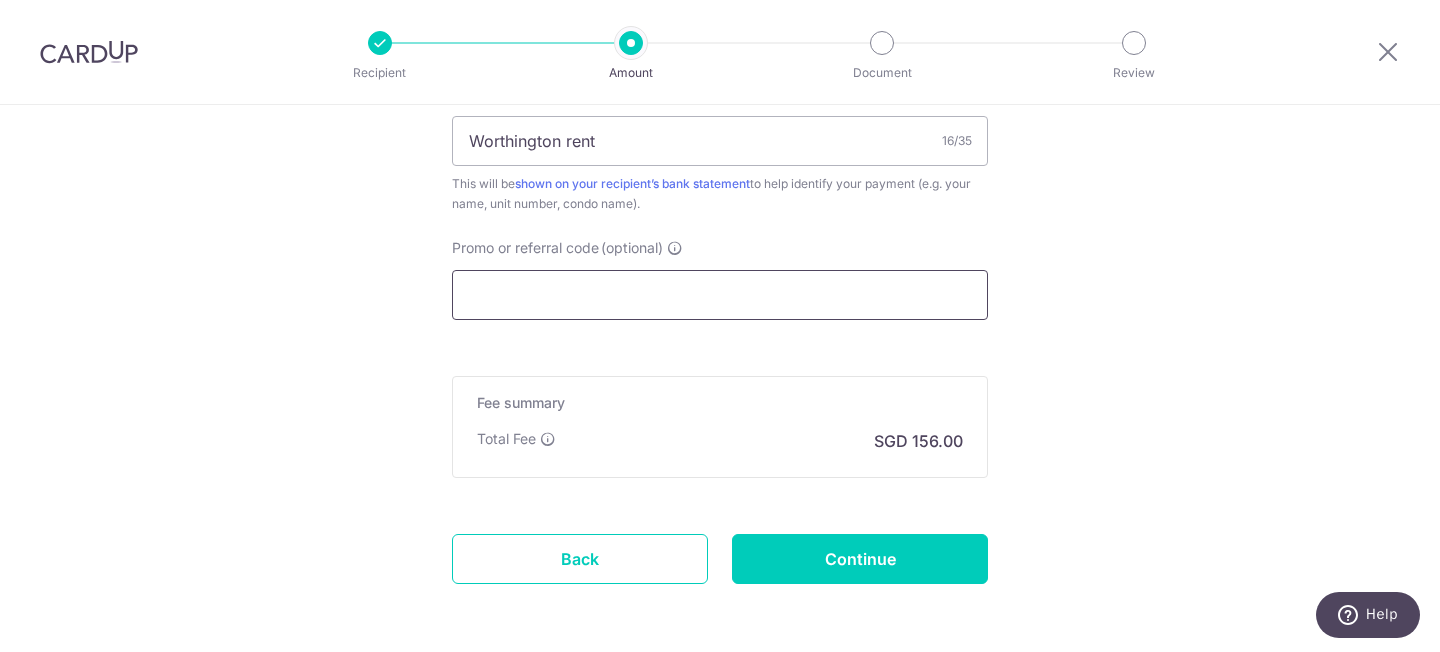 click on "Promo or referral code
(optional)" at bounding box center (720, 295) 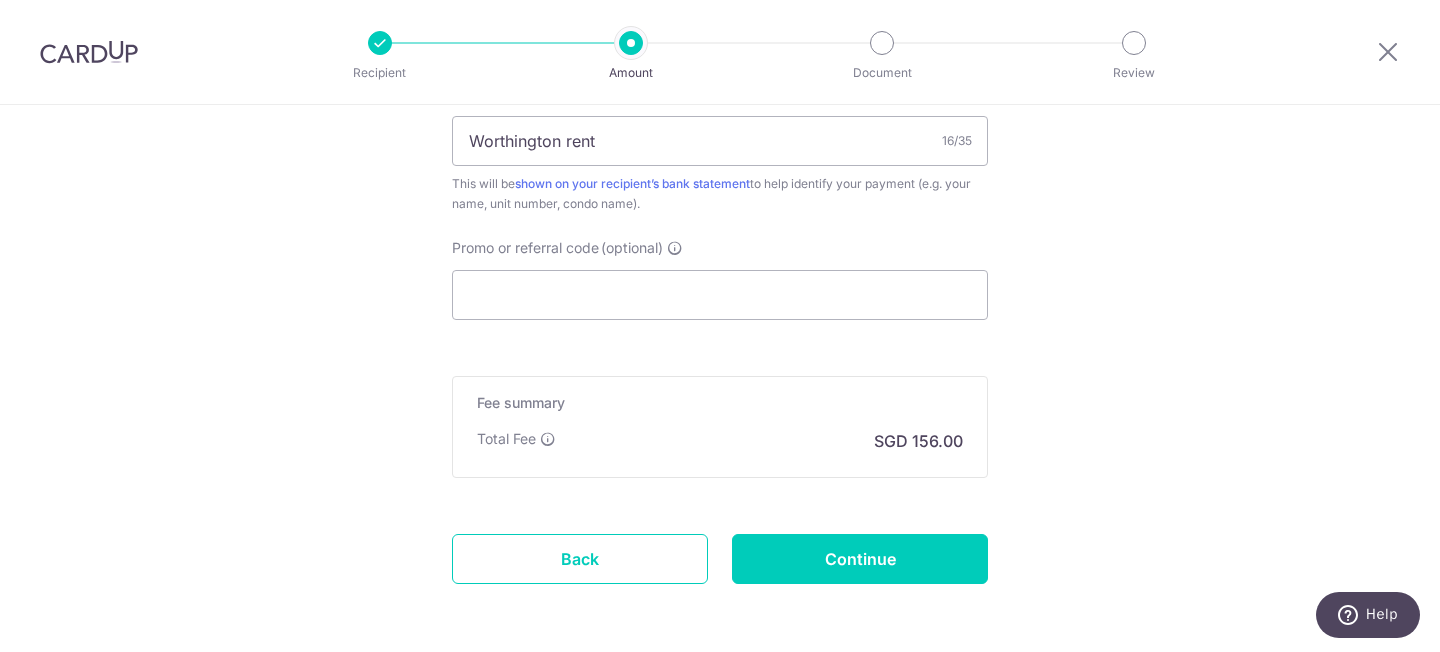 click on "Tell us more about your payment
Enter payment amount
SGD
6,000.00
6000.00
Select Card
**** 1001
Add credit card
Your Cards
**** 7362
**** 1001
Secure 256-bit SSL
Text
New card details
Card
Secure 256-bit SSL" at bounding box center (720, -212) 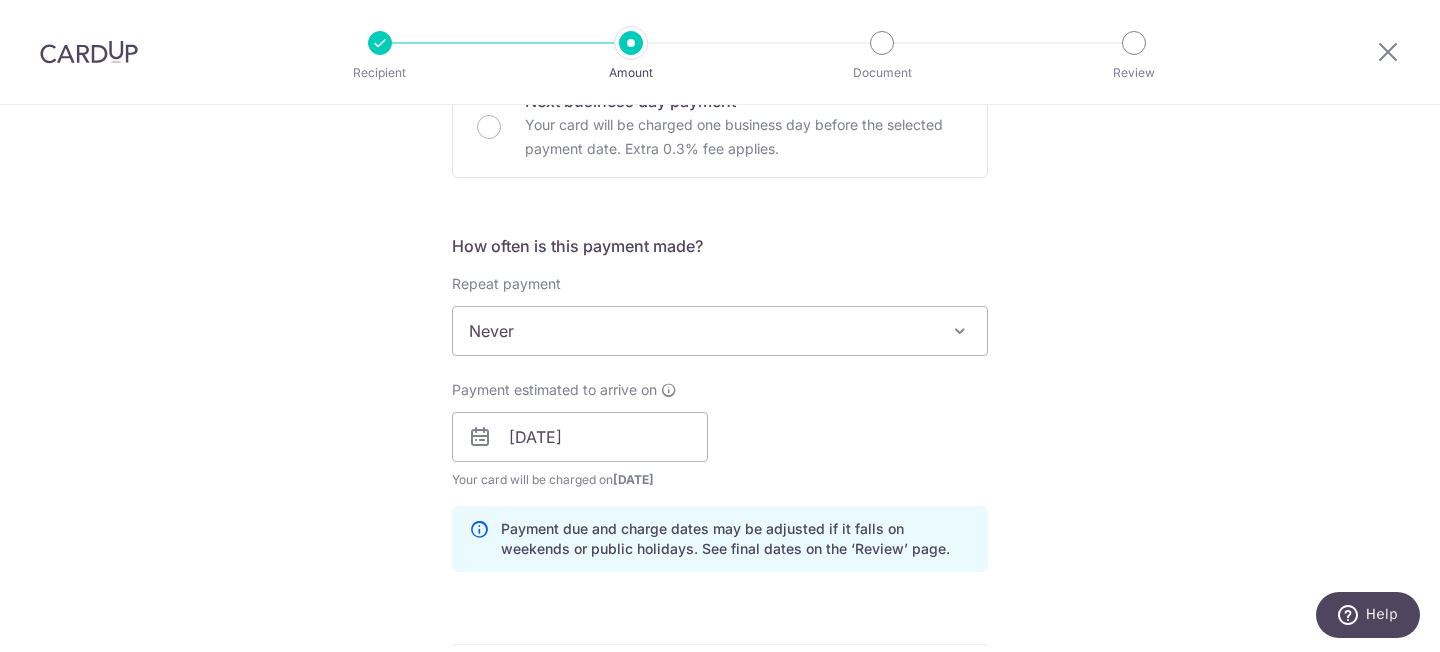 scroll, scrollTop: 1344, scrollLeft: 0, axis: vertical 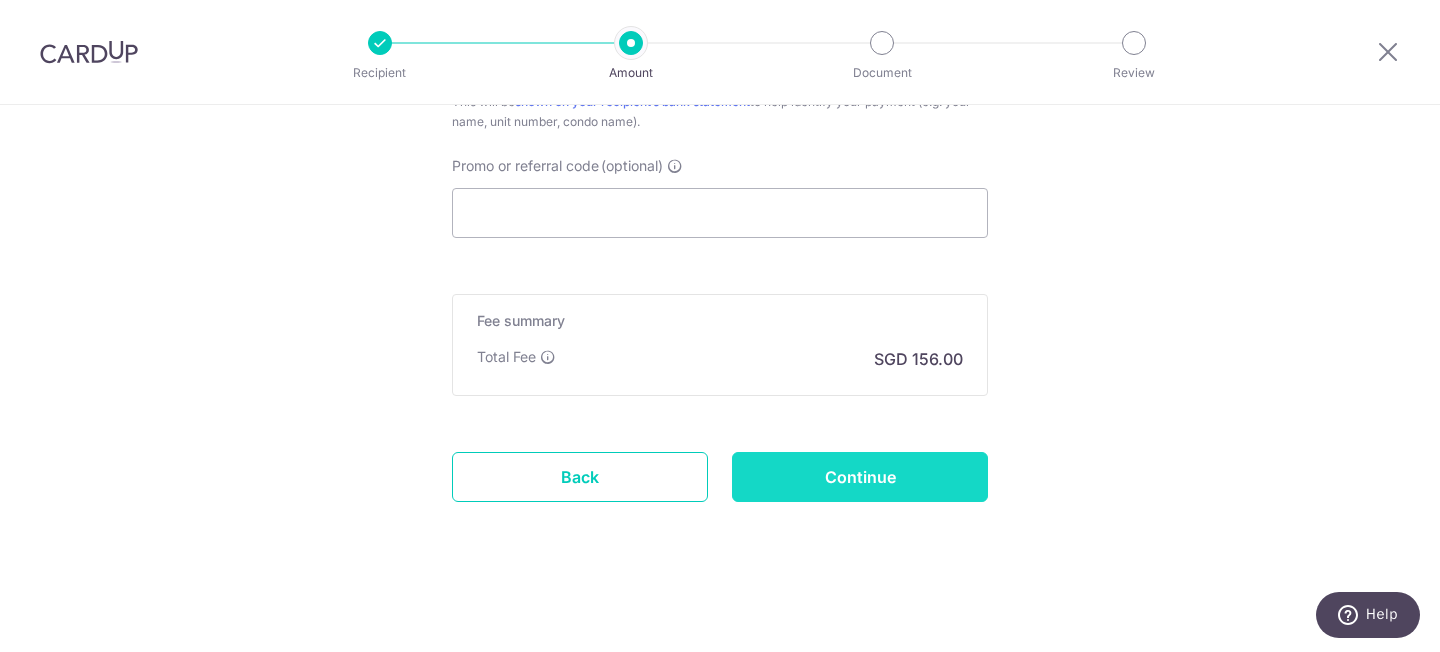 click on "Continue" at bounding box center [860, 477] 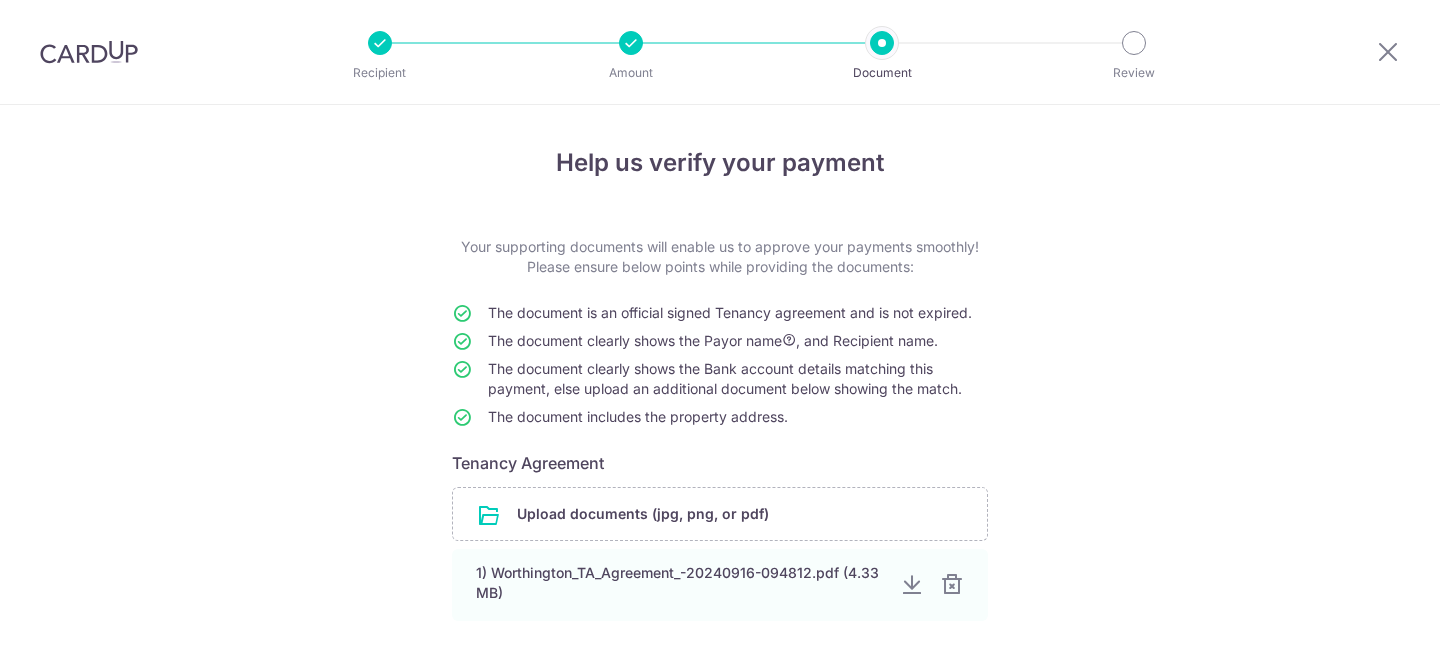 scroll, scrollTop: 0, scrollLeft: 0, axis: both 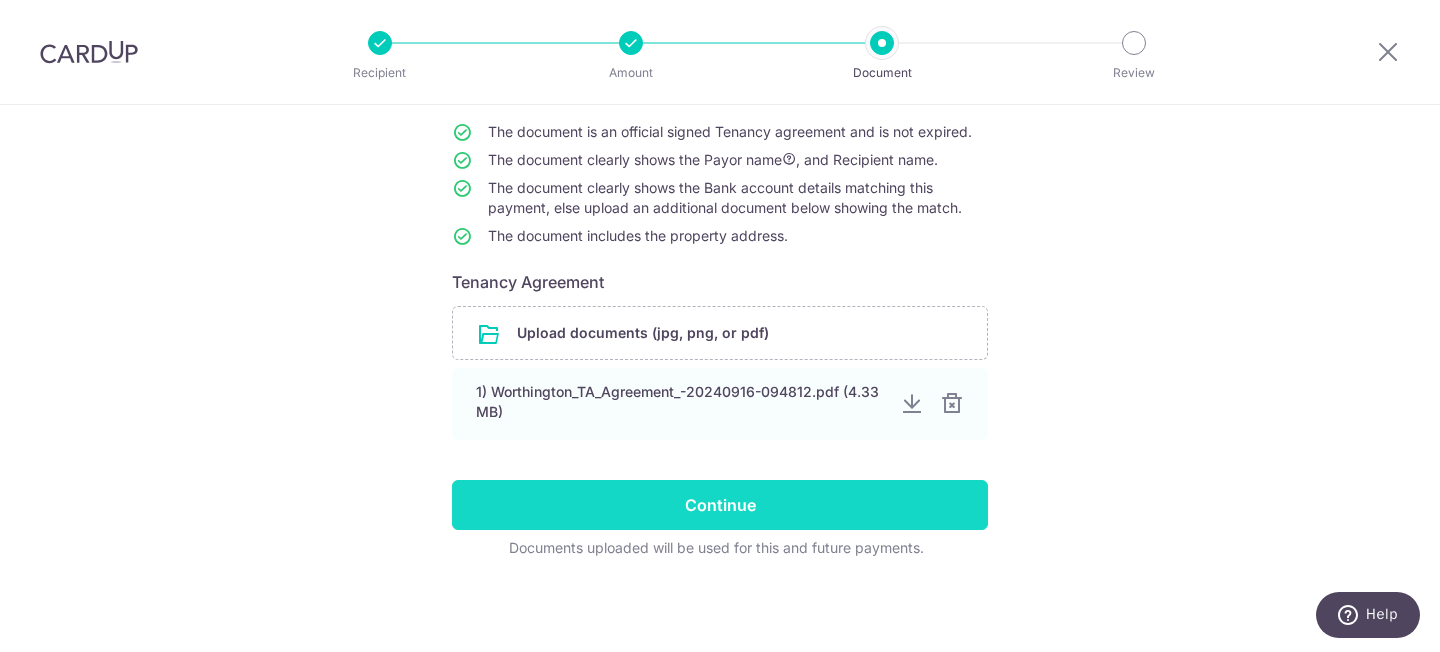 click on "Continue" at bounding box center (720, 505) 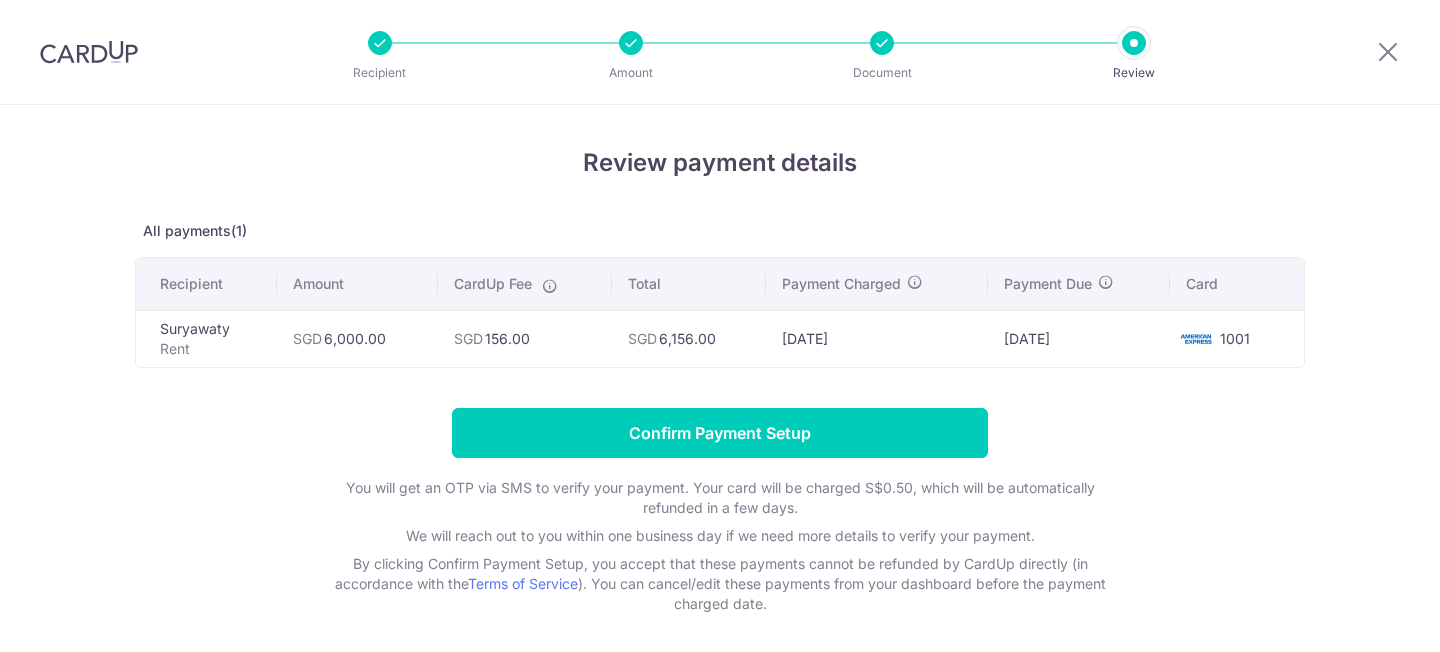 scroll, scrollTop: 0, scrollLeft: 0, axis: both 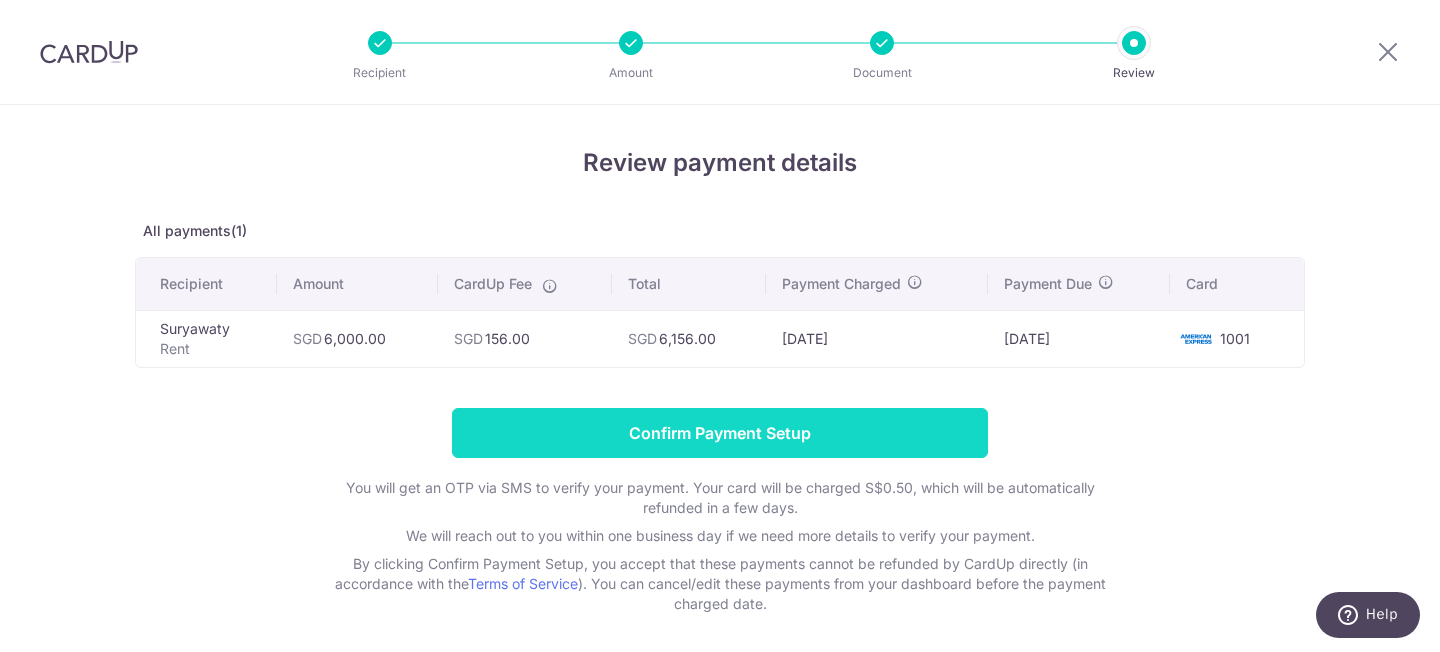 click on "Confirm Payment Setup" at bounding box center [720, 433] 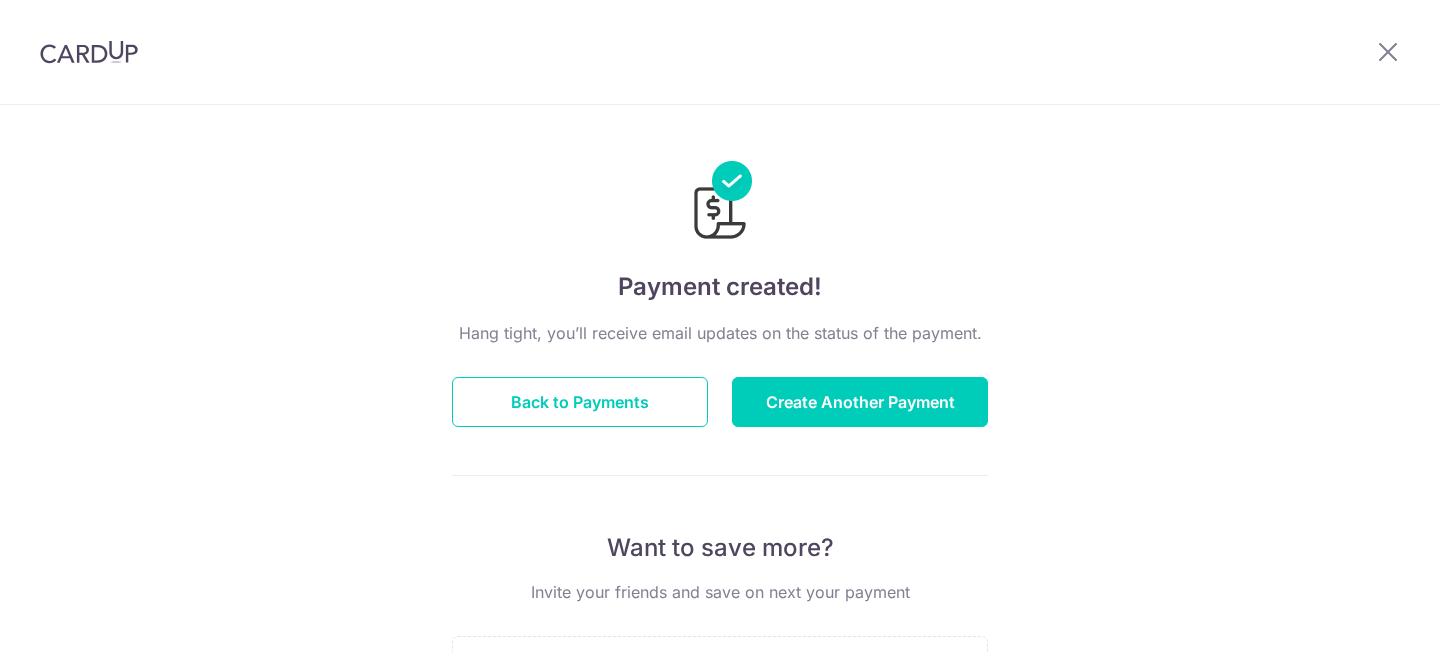 scroll, scrollTop: 0, scrollLeft: 0, axis: both 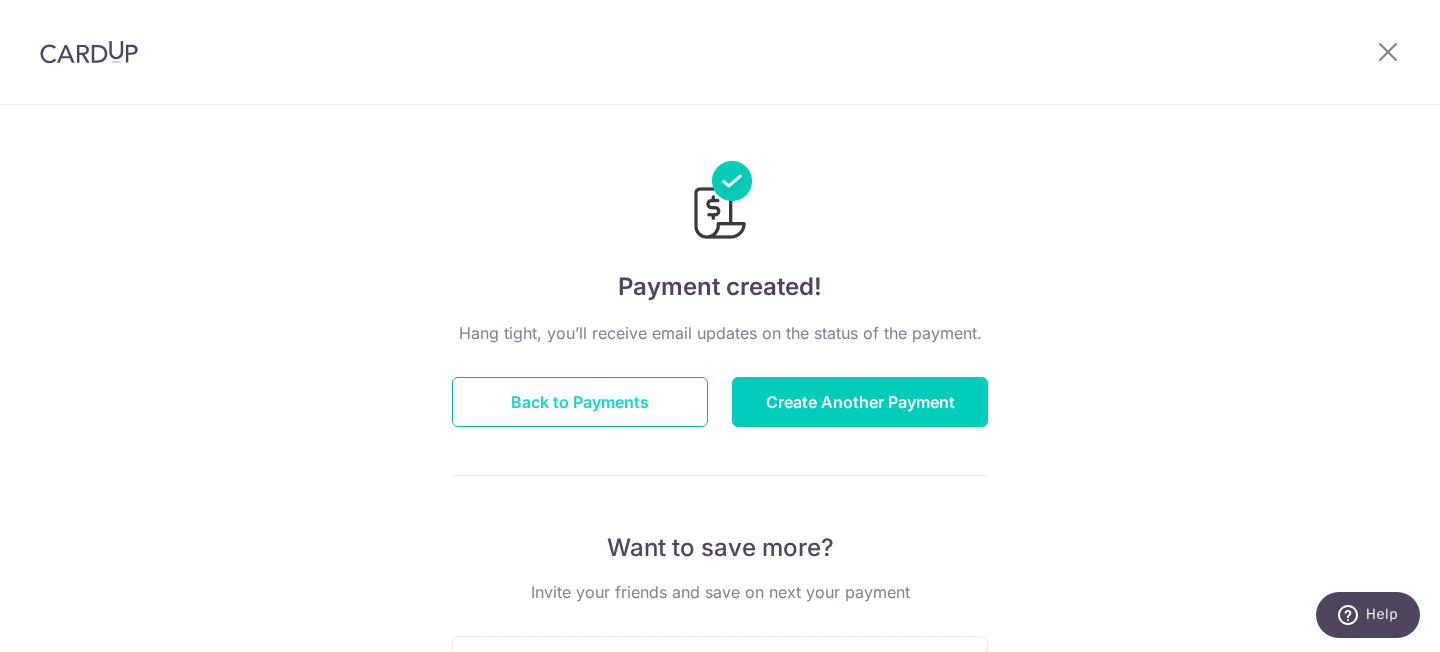 click on "Back to Payments" at bounding box center [580, 402] 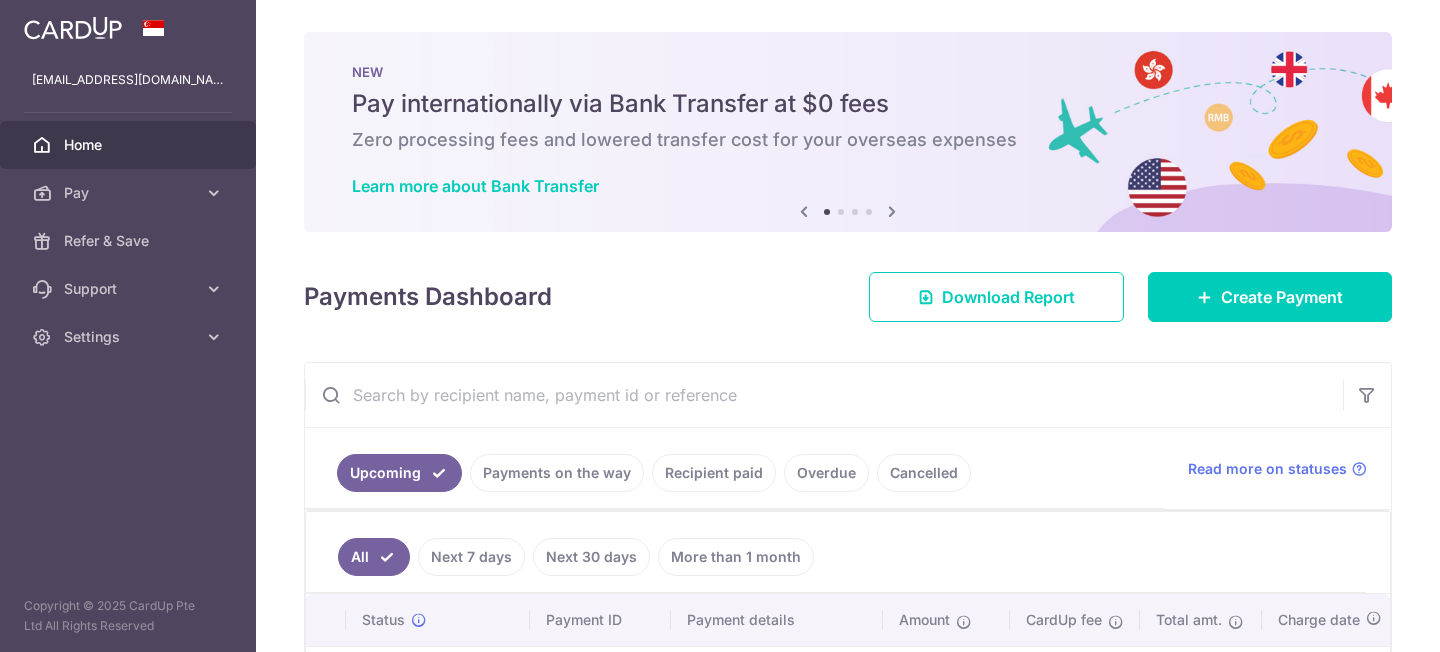 scroll, scrollTop: 0, scrollLeft: 0, axis: both 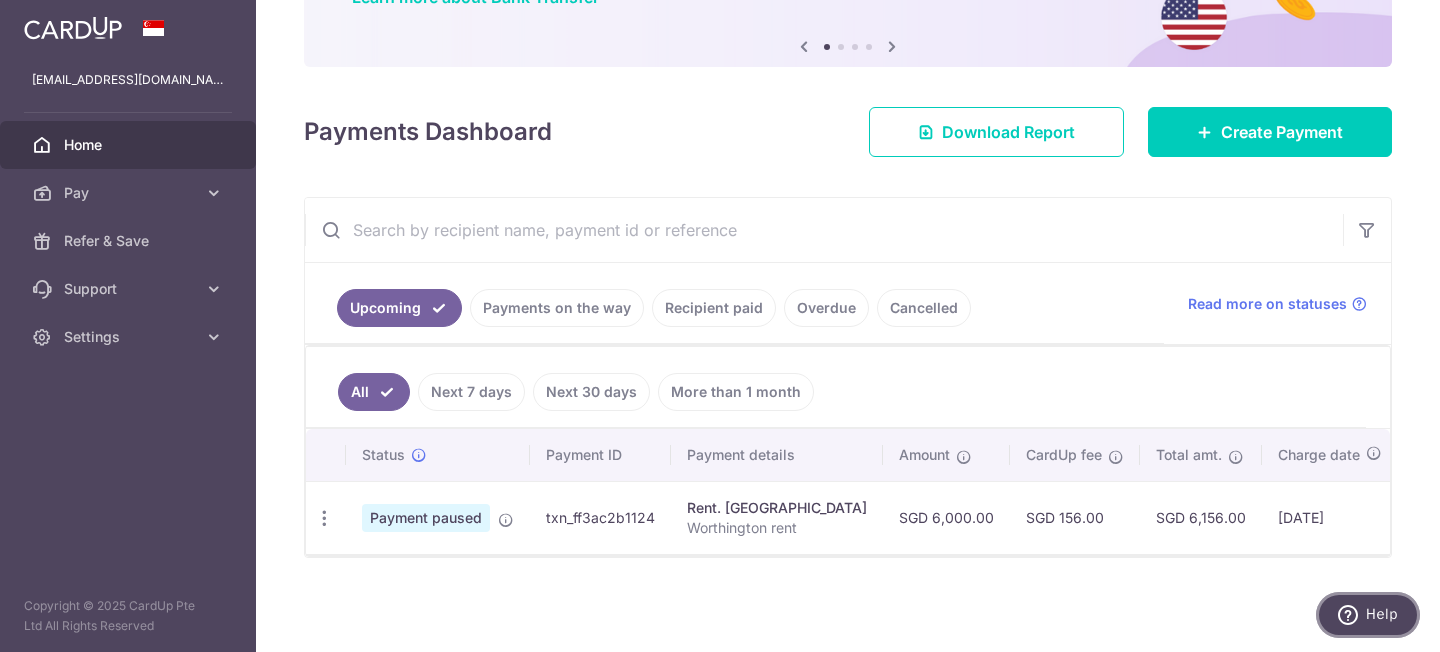 click on "Help" at bounding box center (1382, 614) 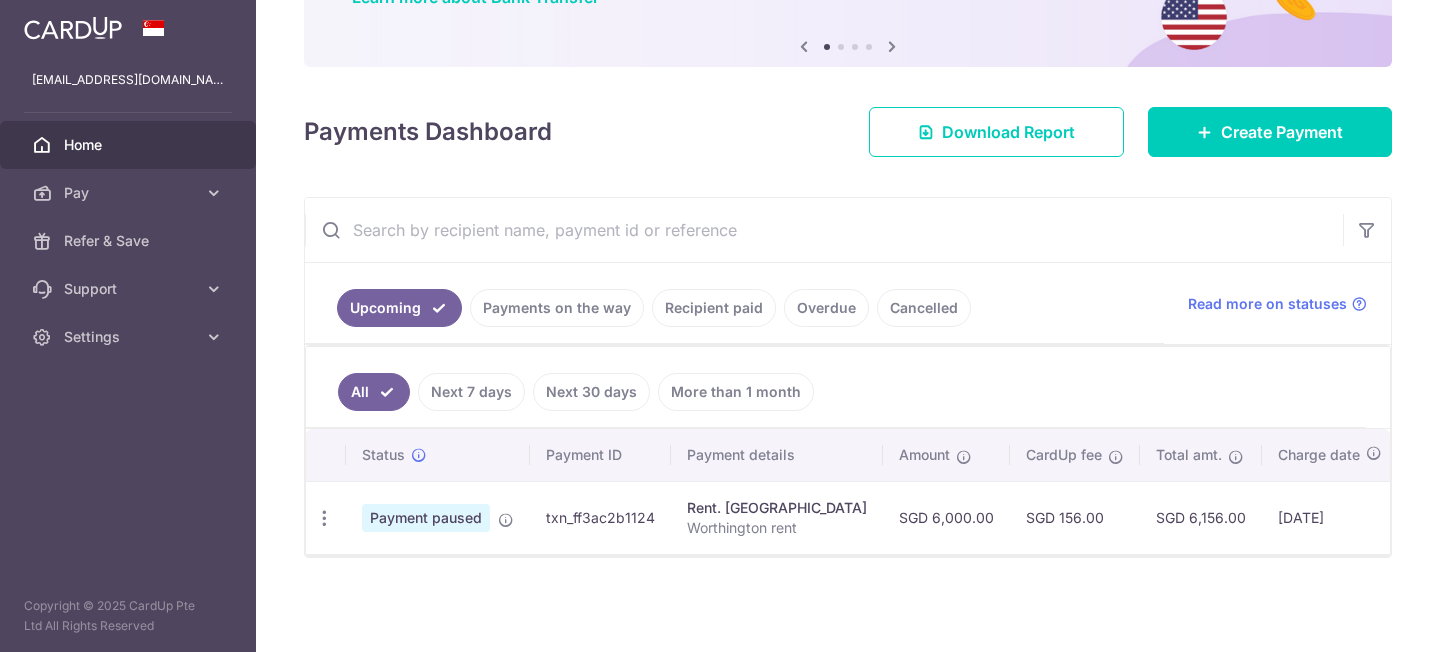 scroll, scrollTop: 0, scrollLeft: 0, axis: both 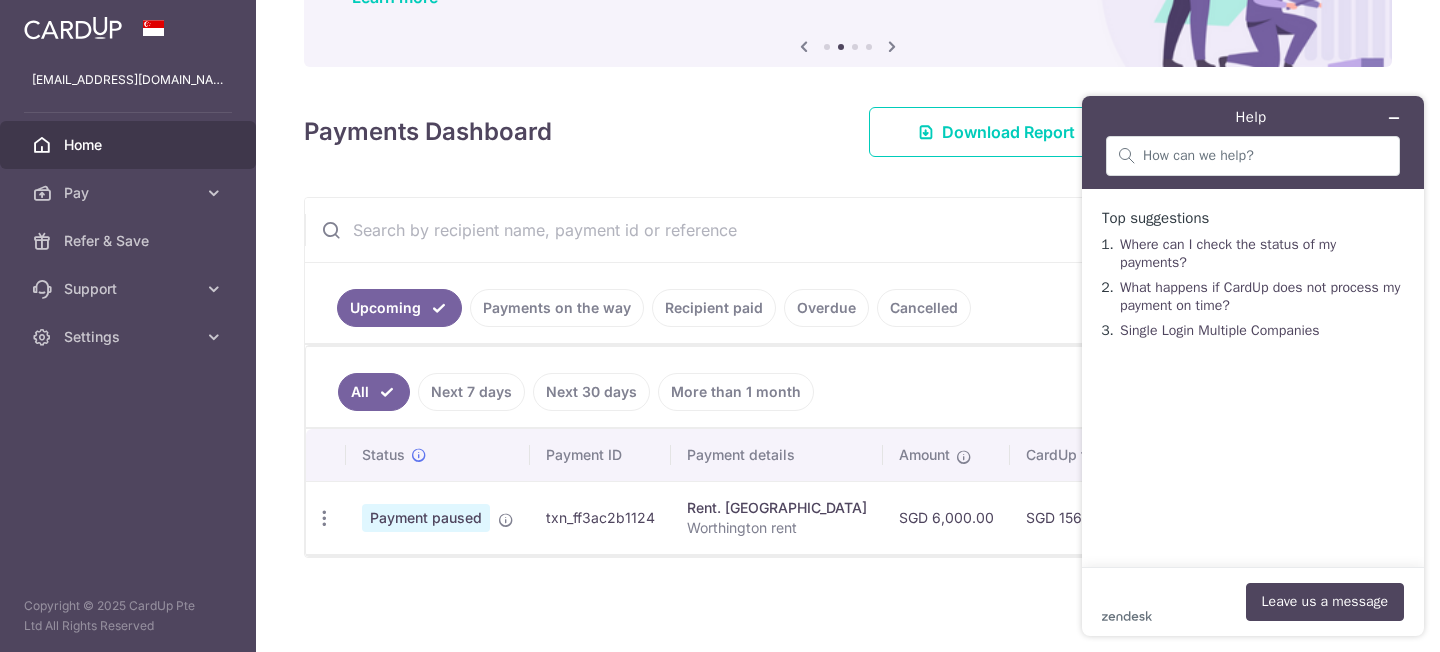 click on "zendesk .cls-1{fill:#03363d;} Leave us a message" at bounding box center [1253, 602] 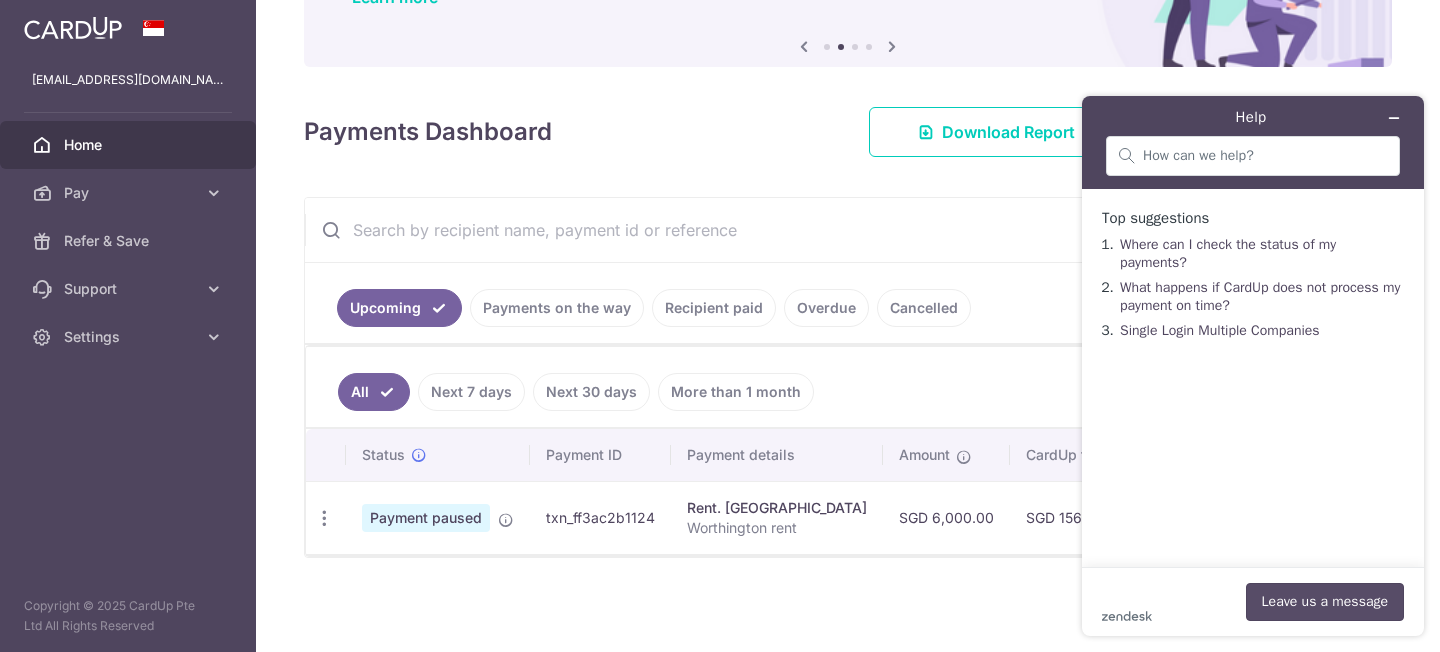 click on "Leave us a message" at bounding box center (1325, 602) 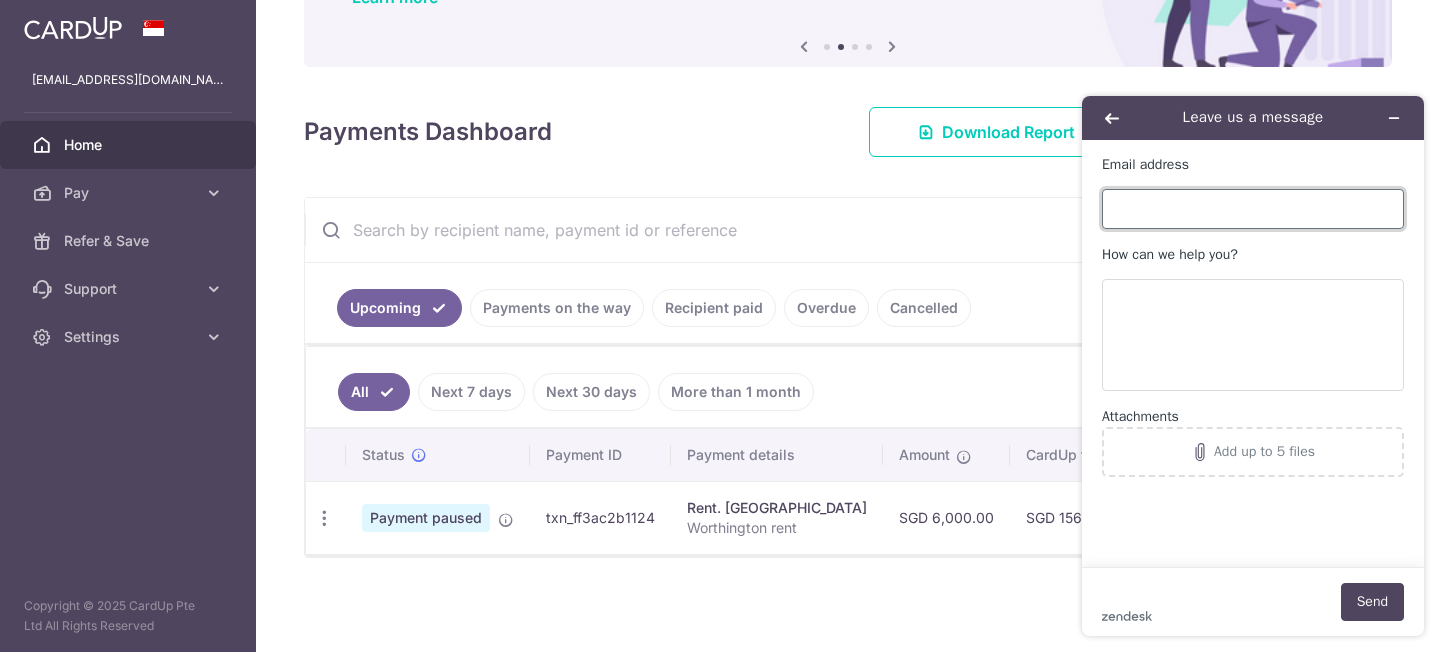 click on "Email address" at bounding box center (1253, 209) 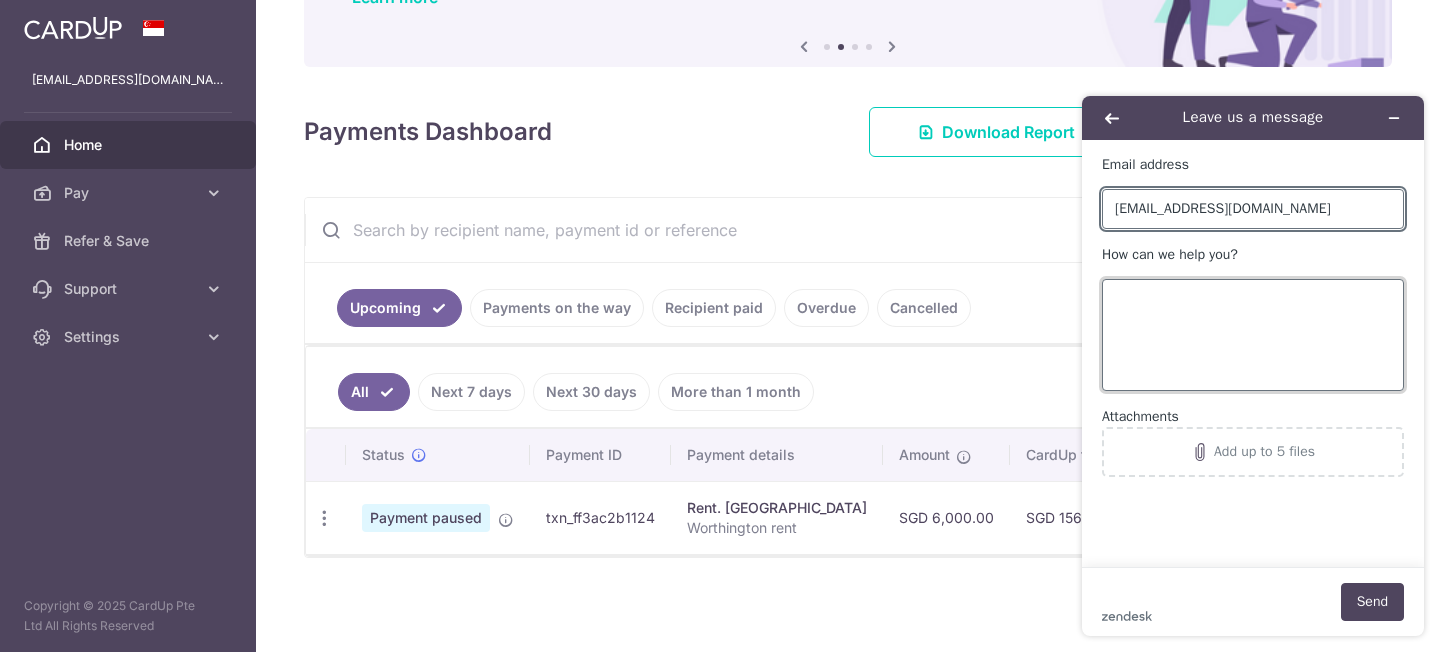 click on "How can we help you?" at bounding box center (1253, 335) 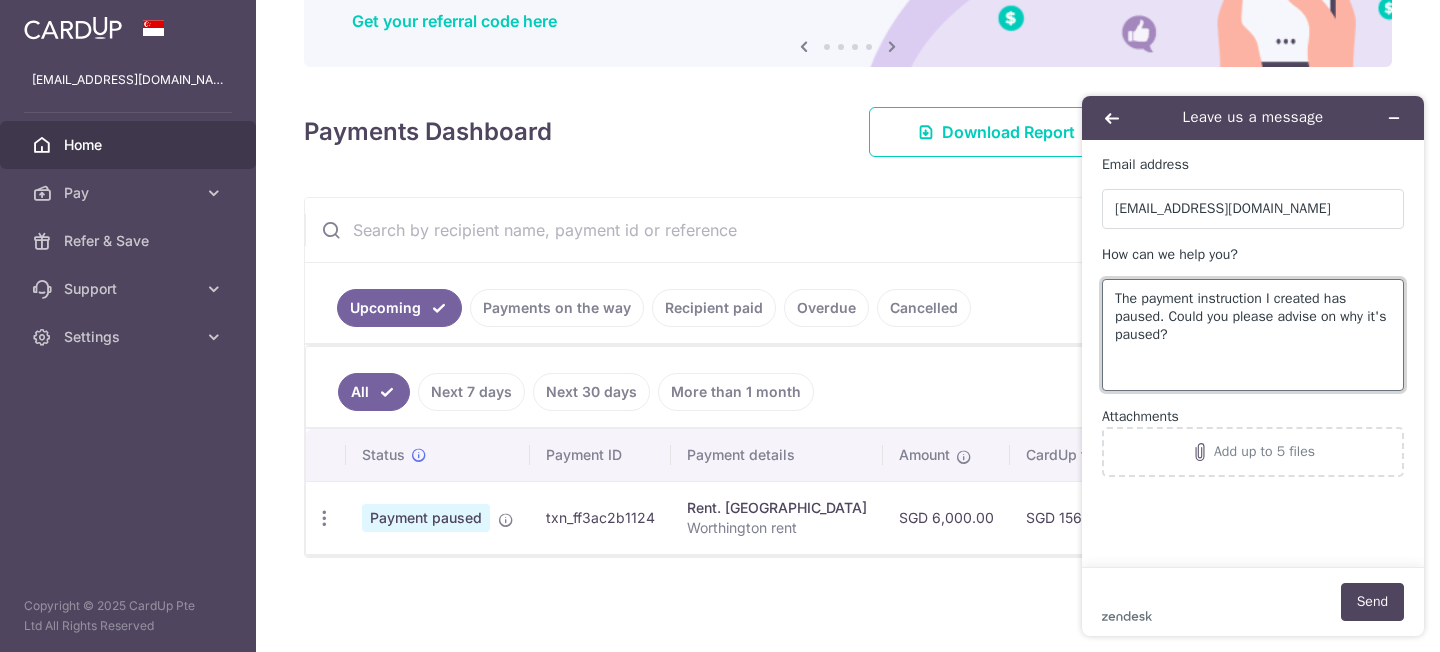 type on "The payment instruction I created has paused. Could you please advise on why it's paused?" 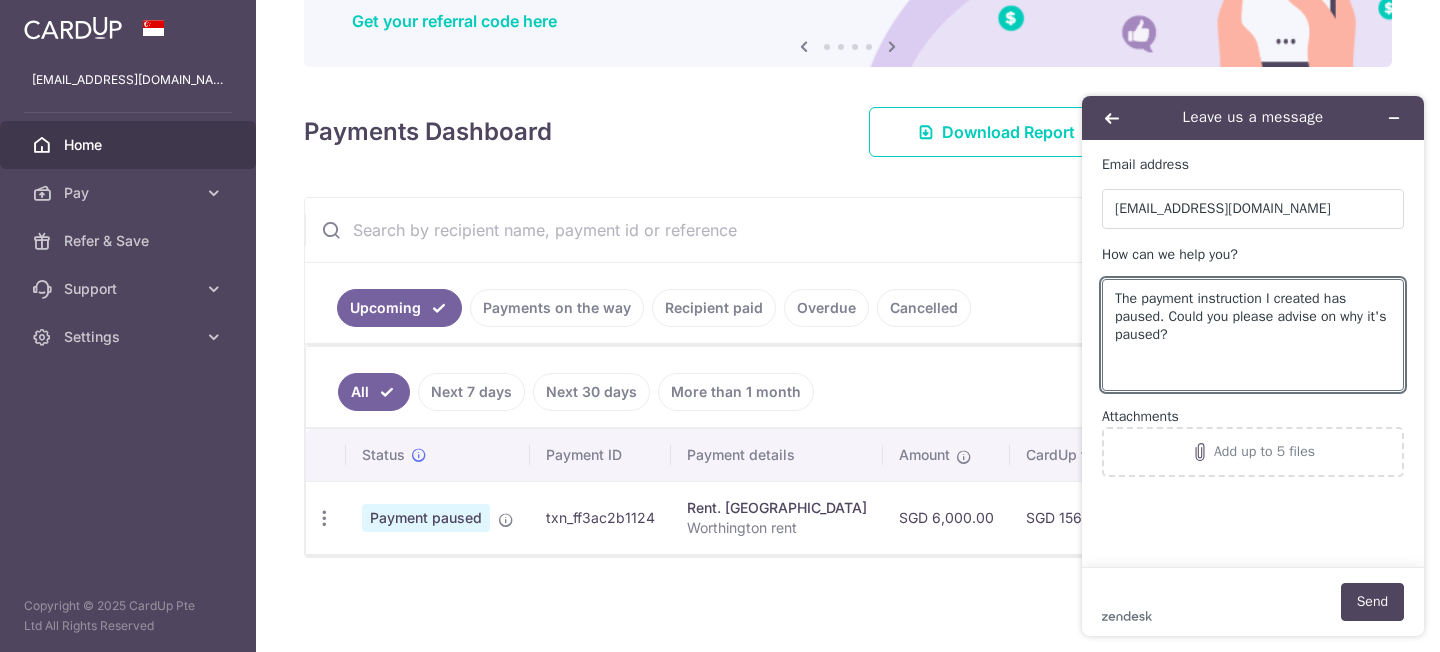 click on "×
Pause Schedule
Pause all future payments in this series
Pause just this one payment
By clicking below, you confirm you are pausing this payment to   on  . Payments can be unpaused at anytime prior to payment taken date.
Confirm
Cancel Schedule
Cancel all future payments in this series
Cancel just this one payment
Confirm
Approve Payment
Recipient Bank Details" at bounding box center [848, 326] 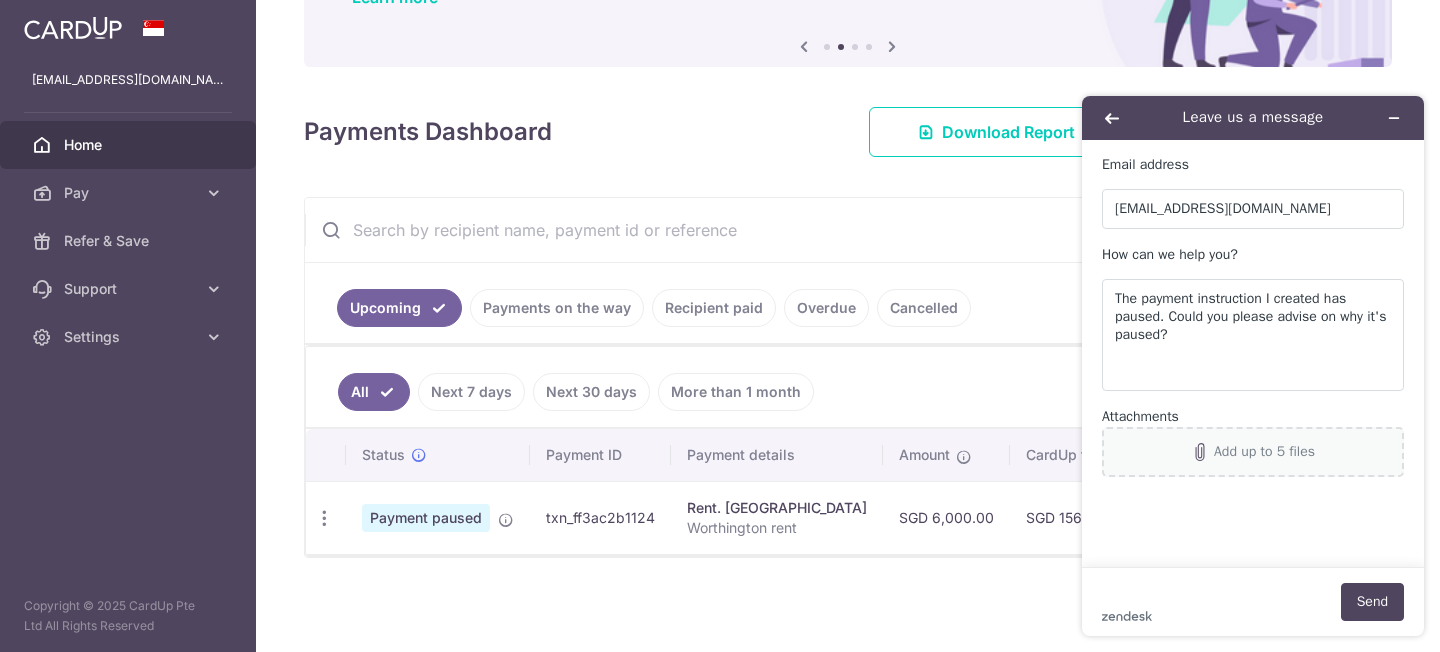 click on "Add up to 5 files" at bounding box center [1264, 452] 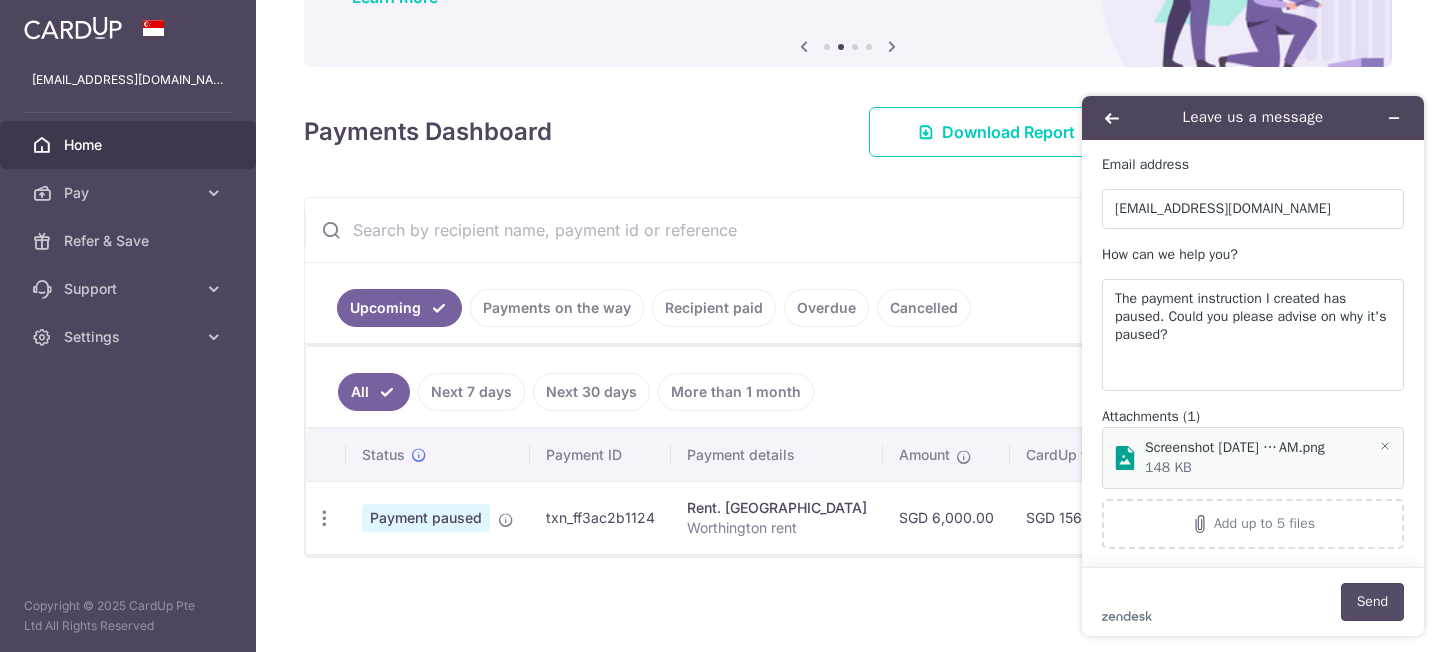 click on "Send" at bounding box center [1372, 602] 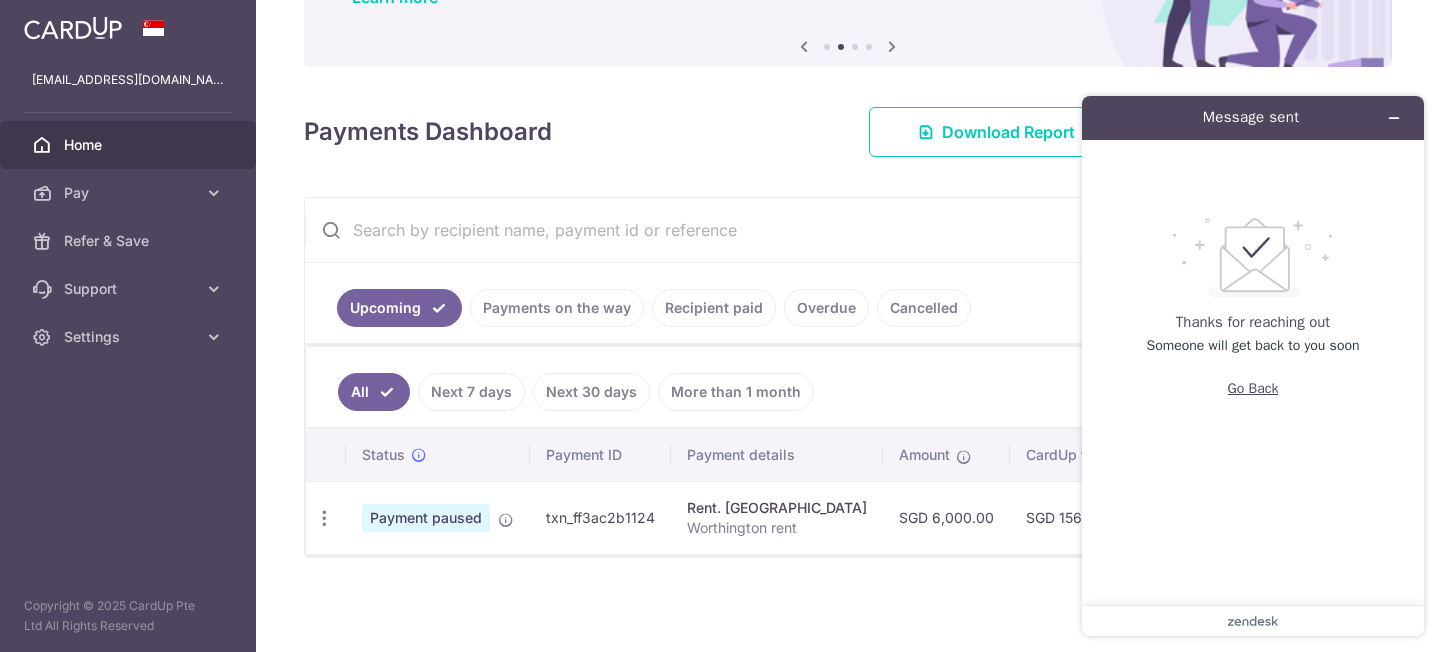click on "Go Back" at bounding box center [1253, 389] 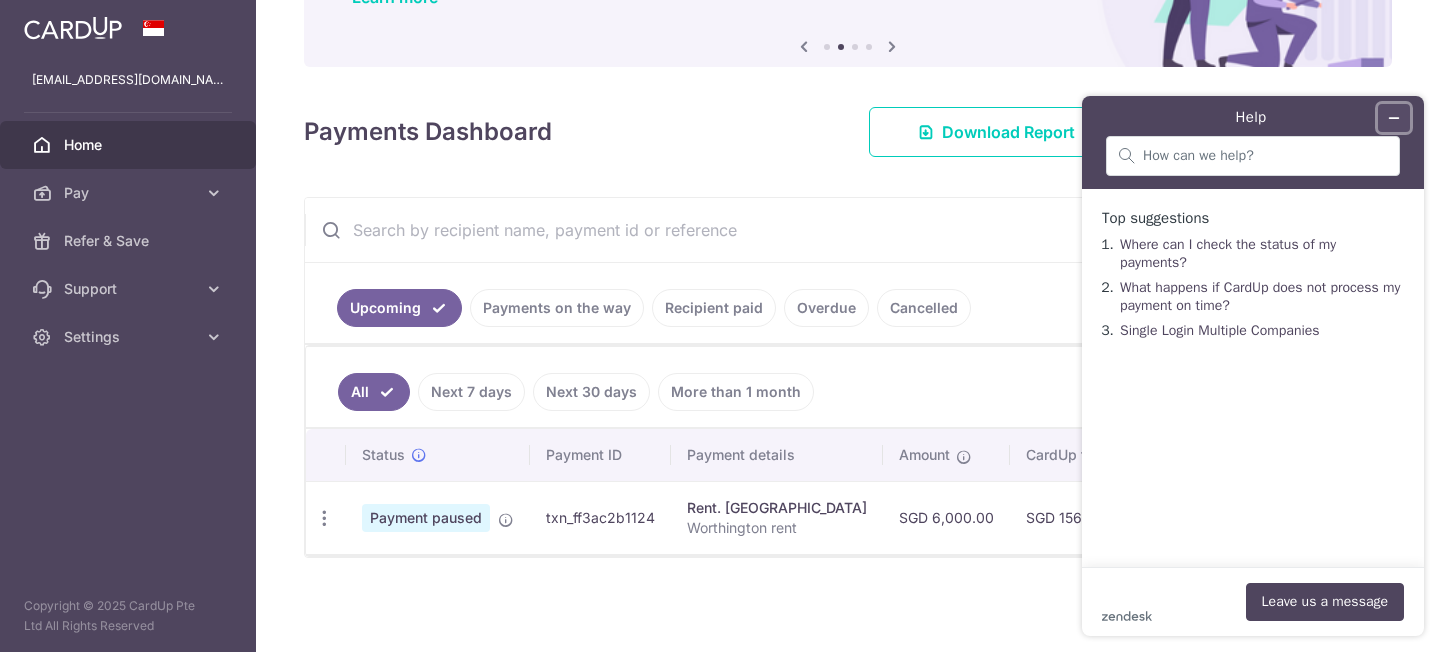 click 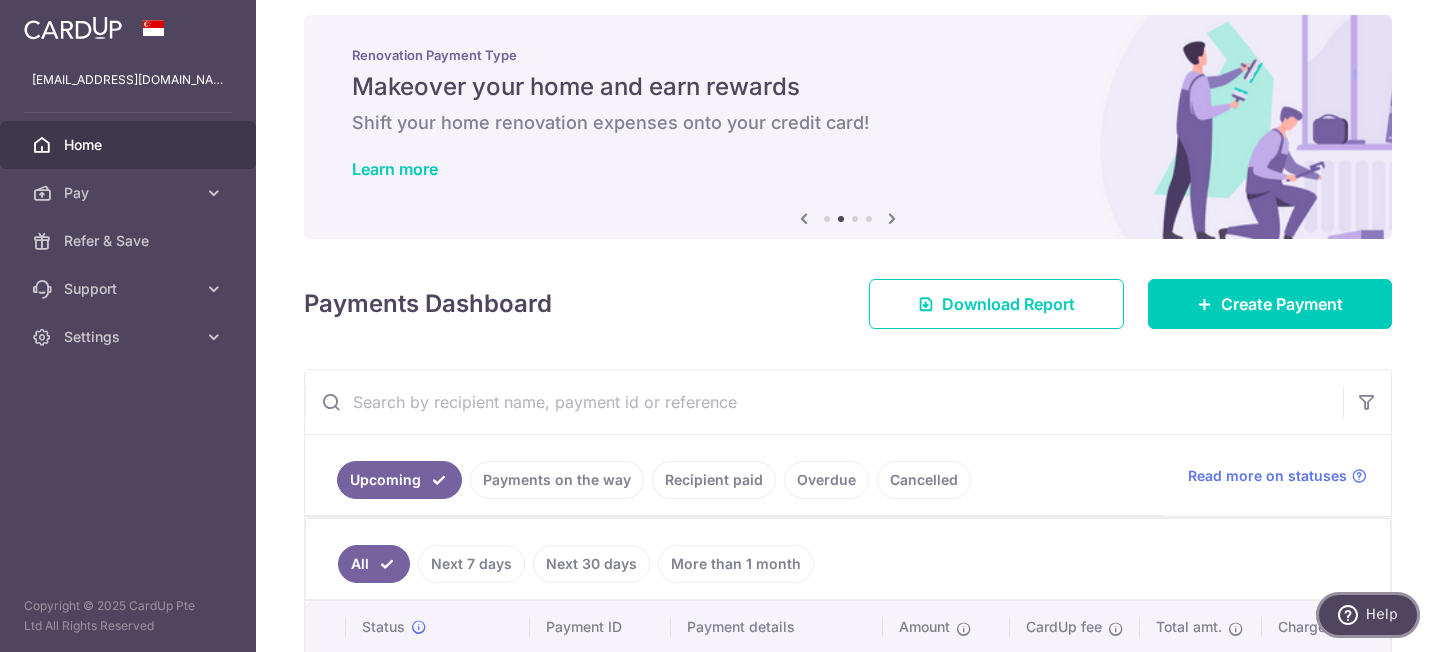 scroll, scrollTop: 0, scrollLeft: 0, axis: both 